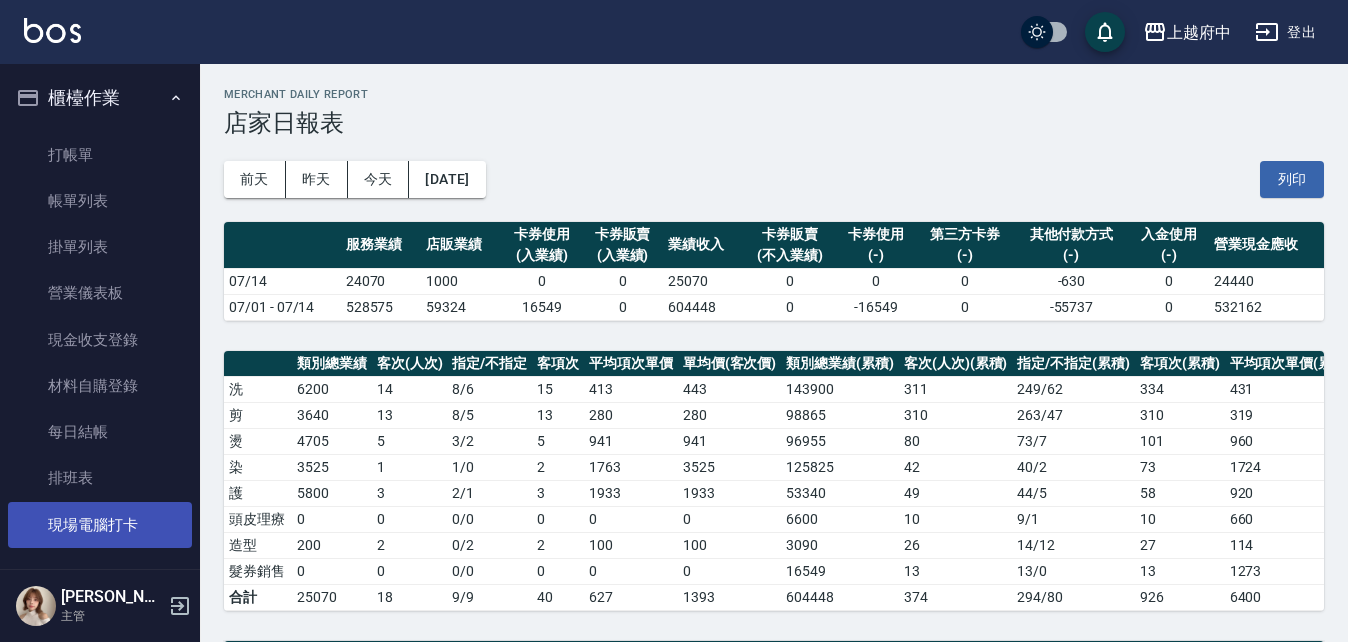 scroll, scrollTop: 747, scrollLeft: 0, axis: vertical 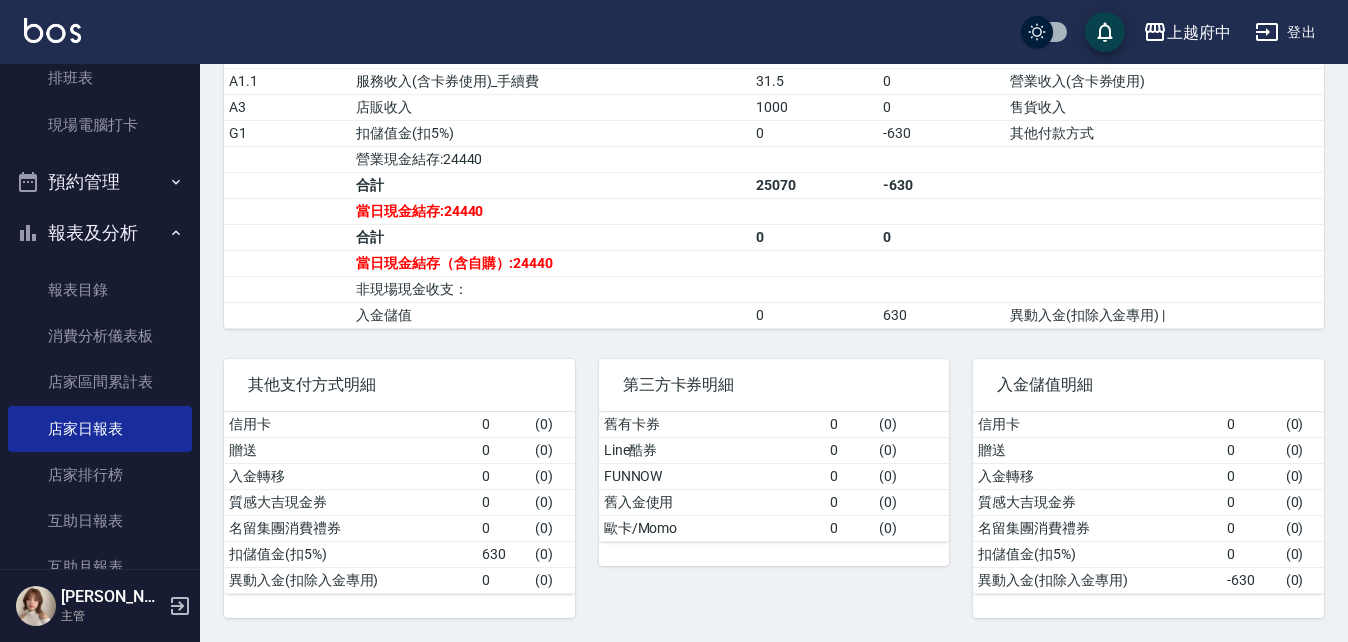 click on "報表及分析" at bounding box center [100, 233] 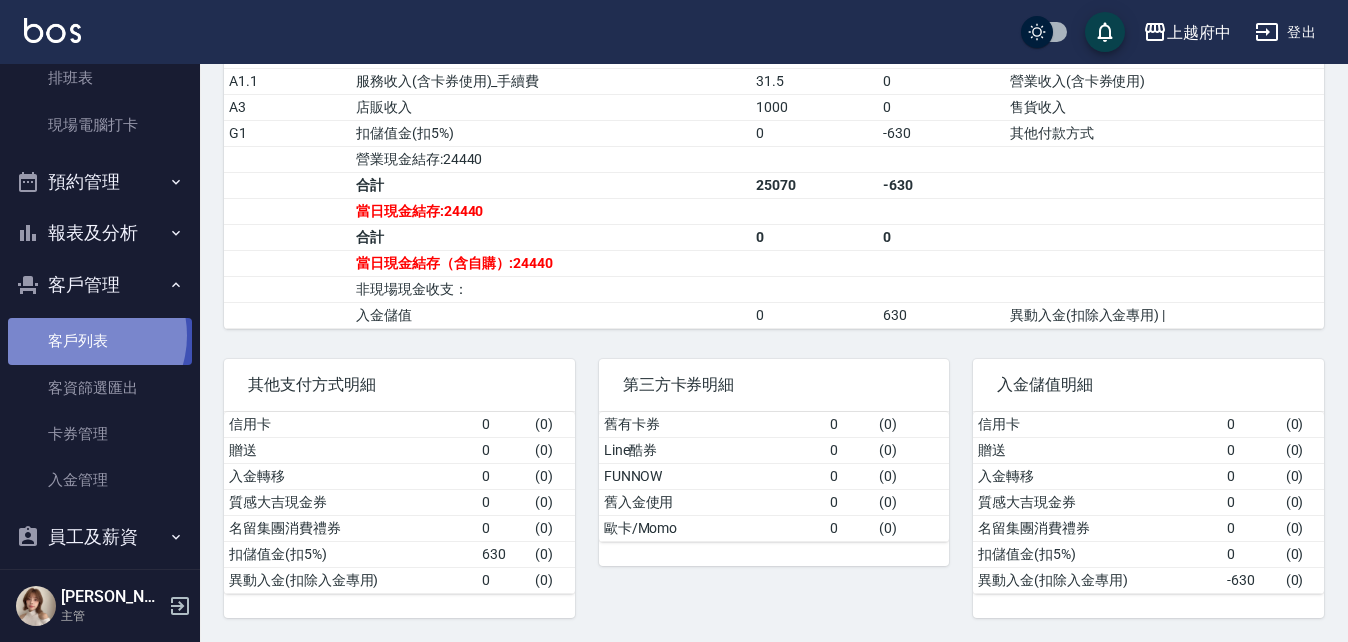 click on "客戶列表" at bounding box center [100, 341] 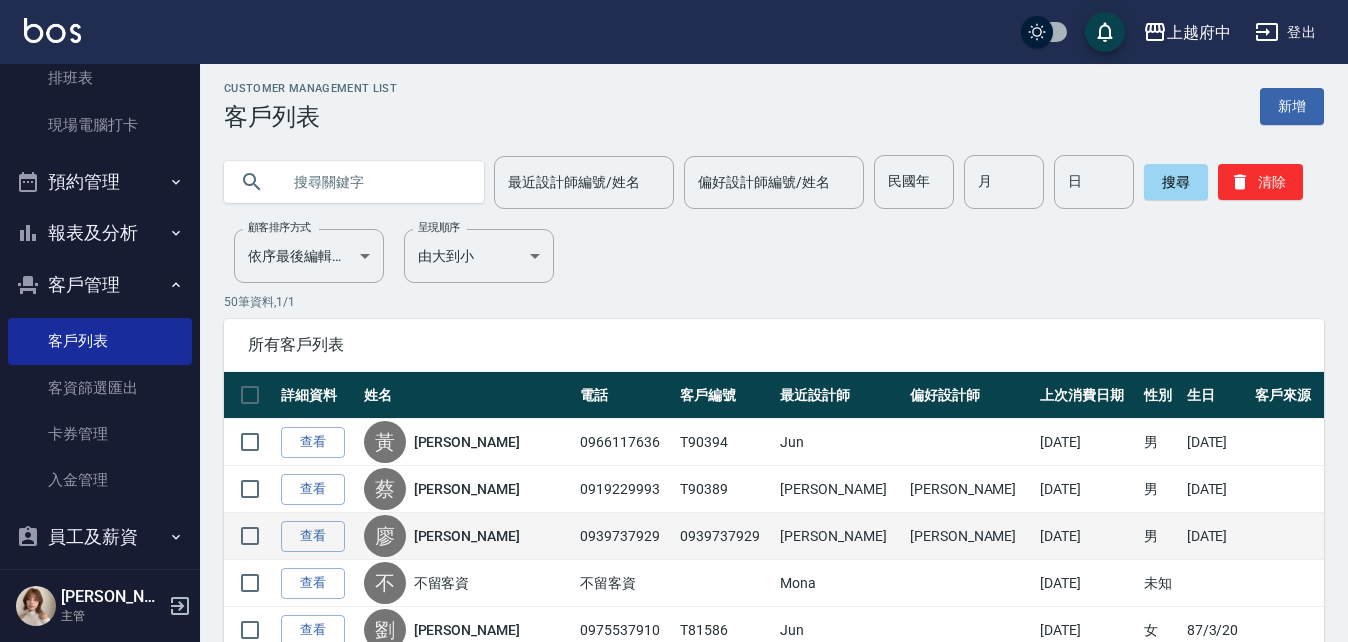 scroll, scrollTop: 0, scrollLeft: 0, axis: both 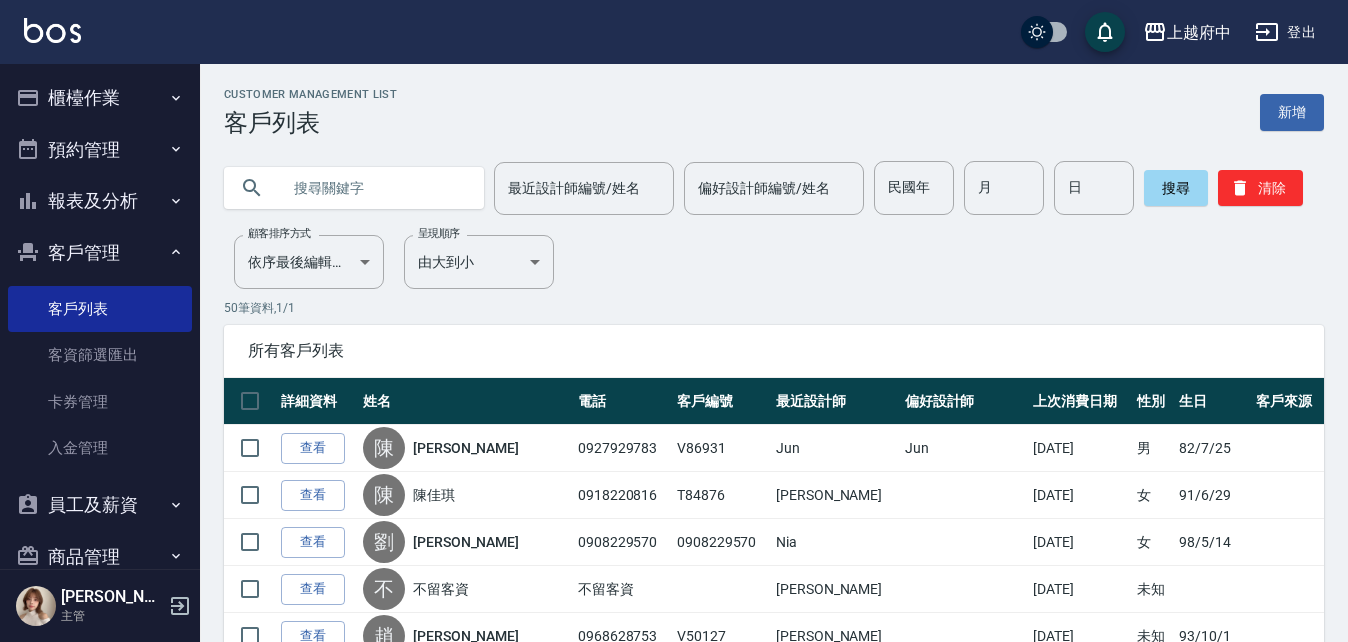 click on "櫃檯作業" at bounding box center [100, 98] 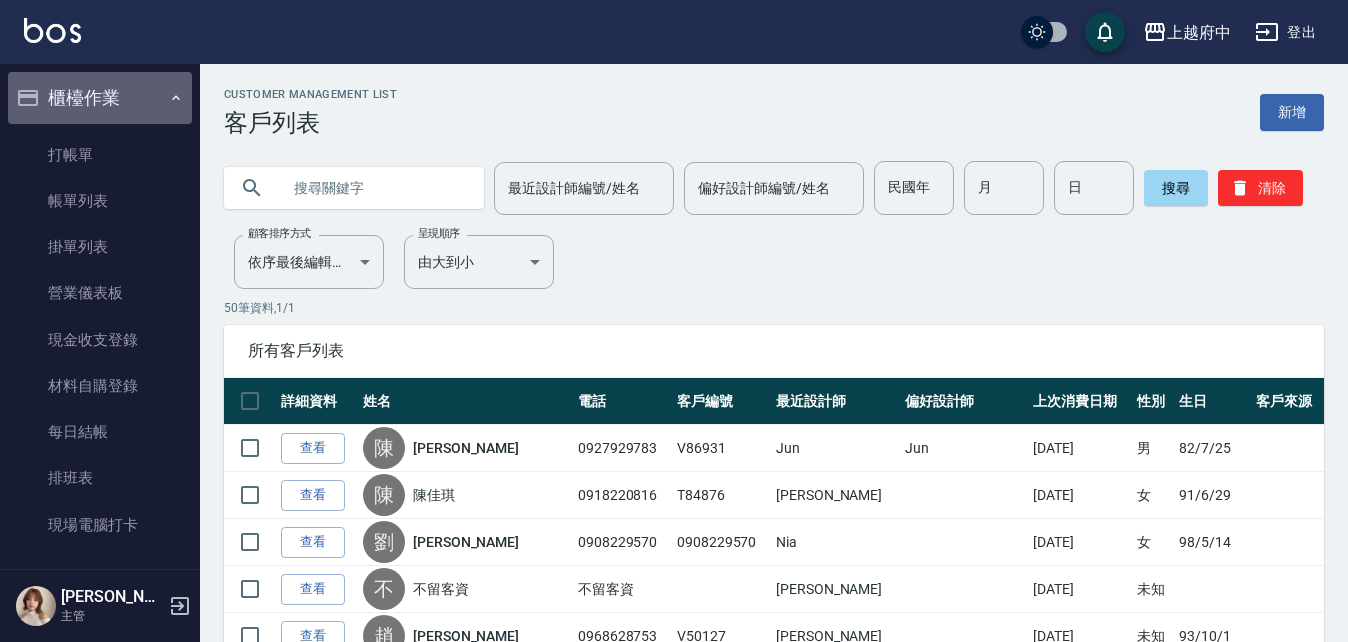 click on "櫃檯作業" at bounding box center [100, 98] 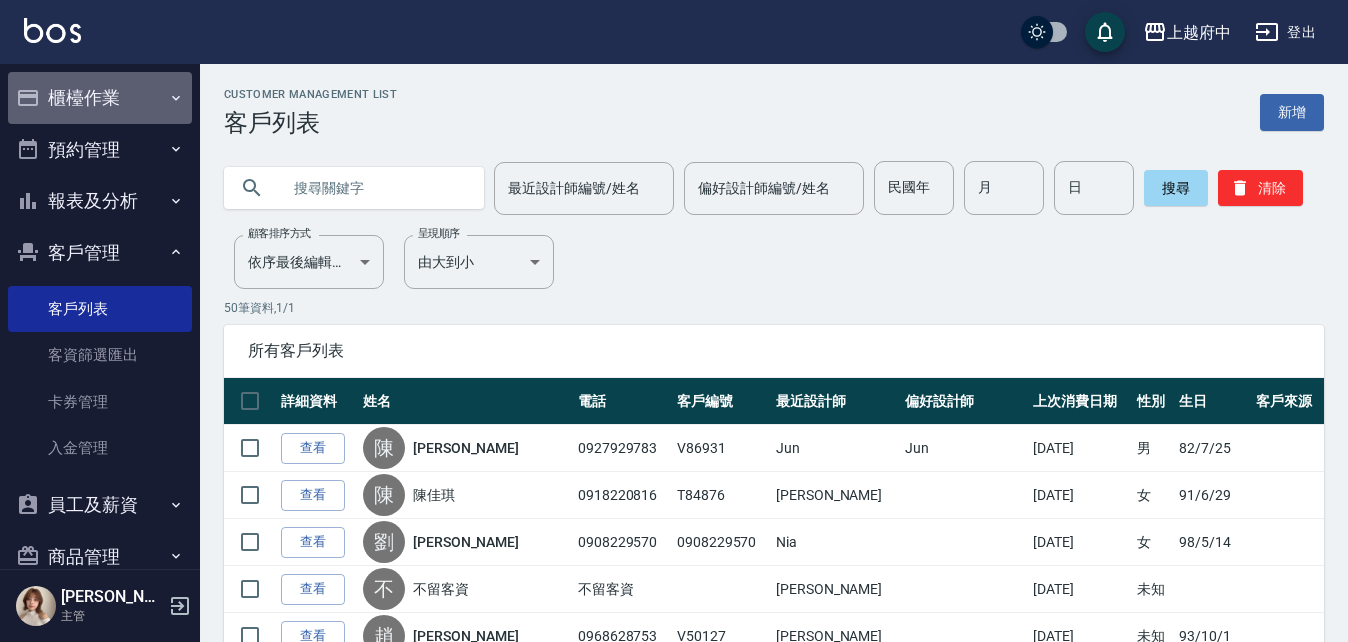 click on "櫃檯作業" at bounding box center [100, 98] 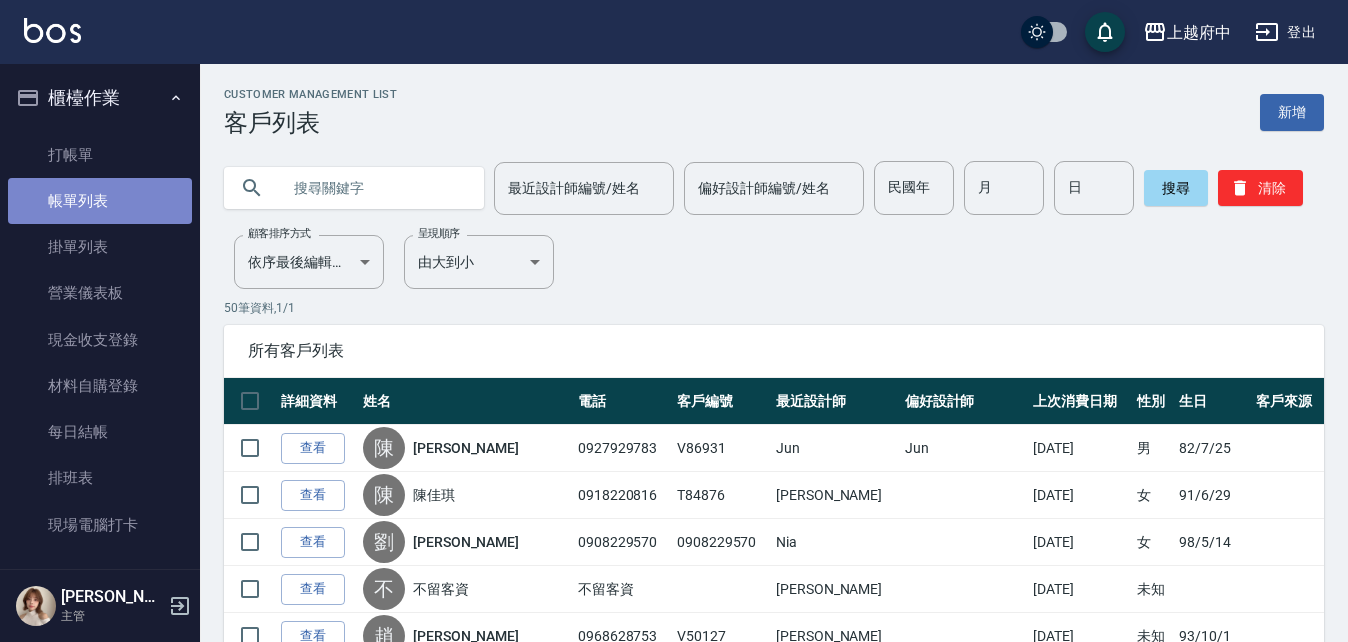 click on "帳單列表" at bounding box center (100, 201) 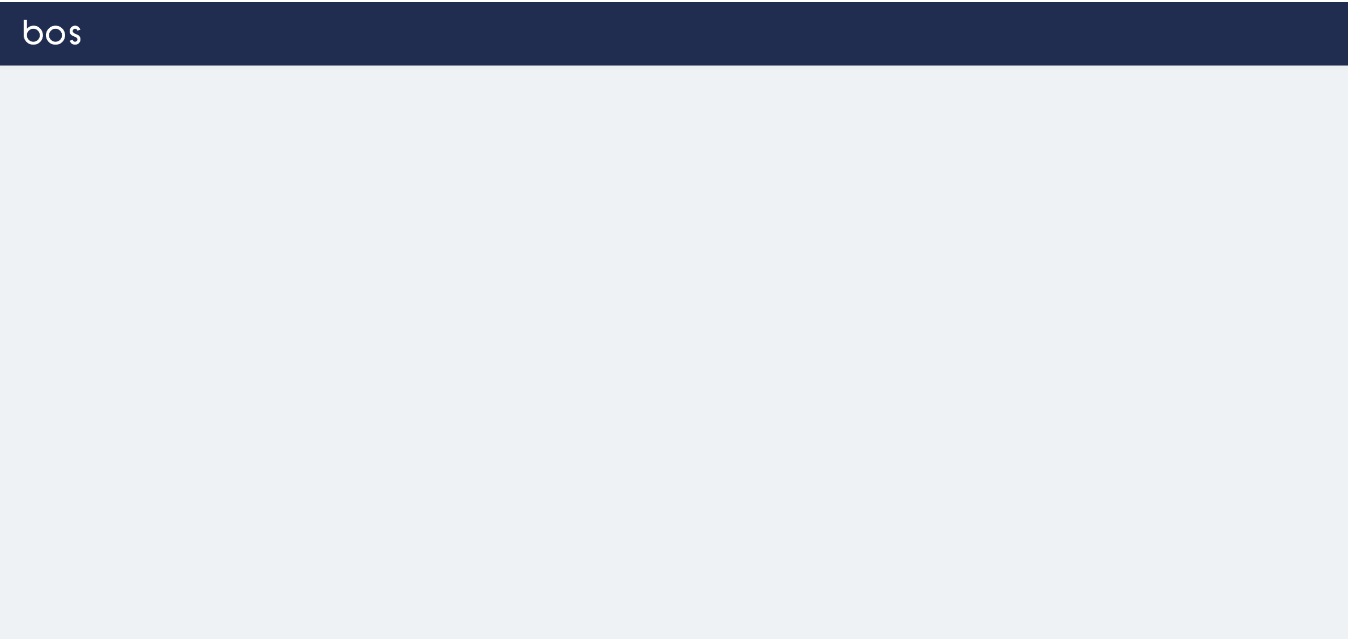 scroll, scrollTop: 0, scrollLeft: 0, axis: both 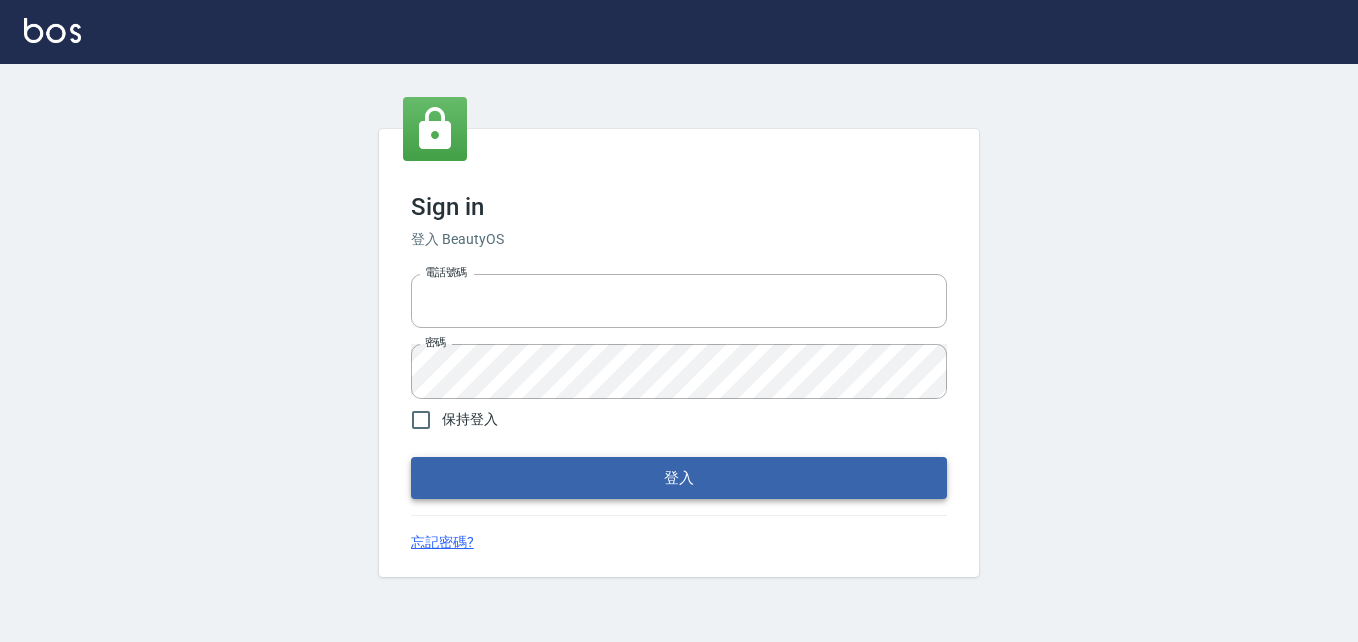 type on "0911903627" 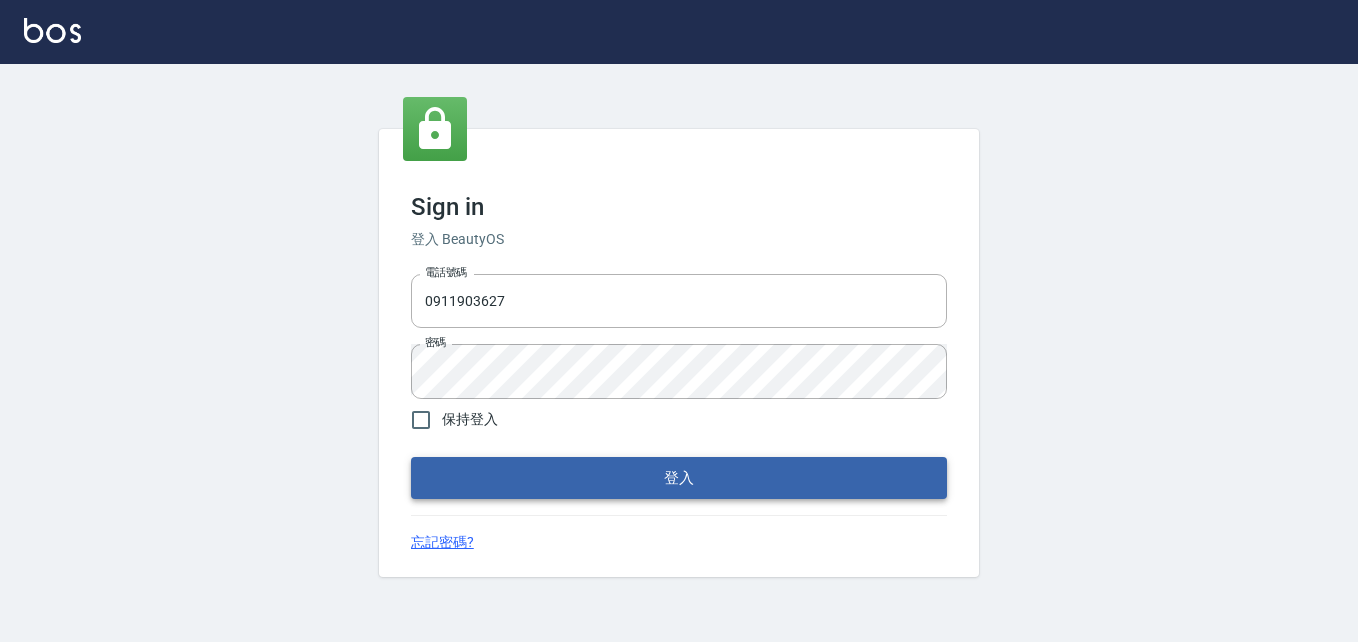 click on "登入" at bounding box center (679, 478) 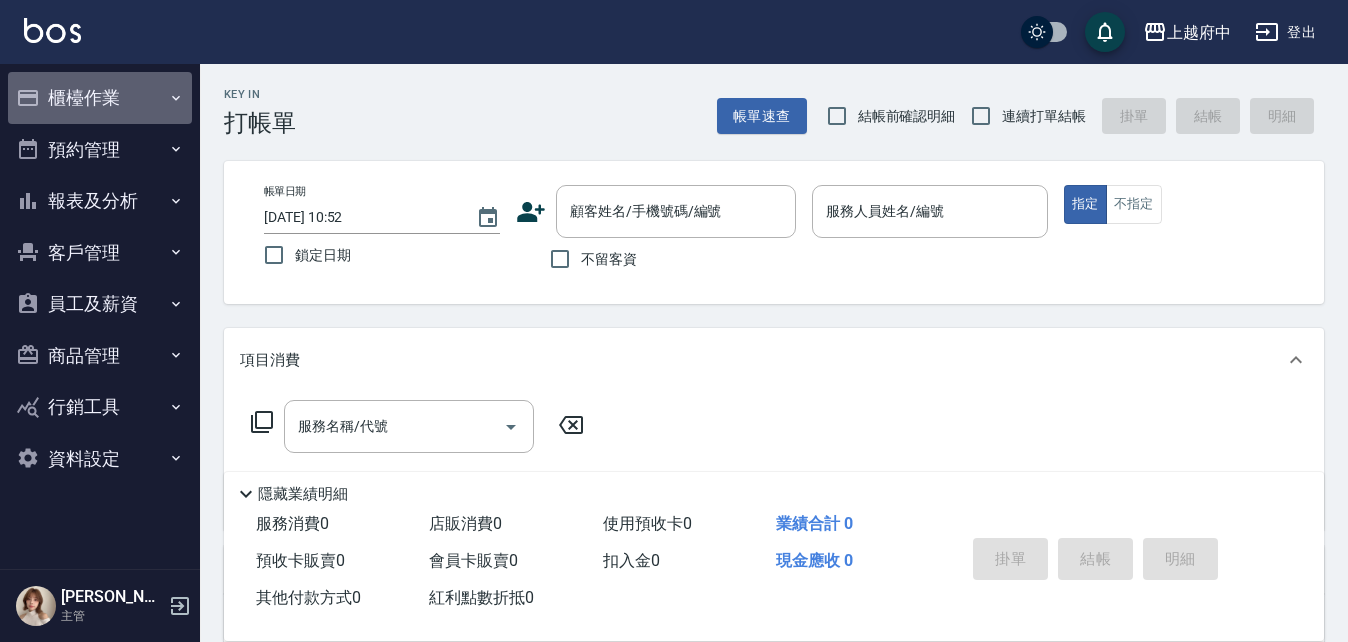 click on "櫃檯作業" at bounding box center [100, 98] 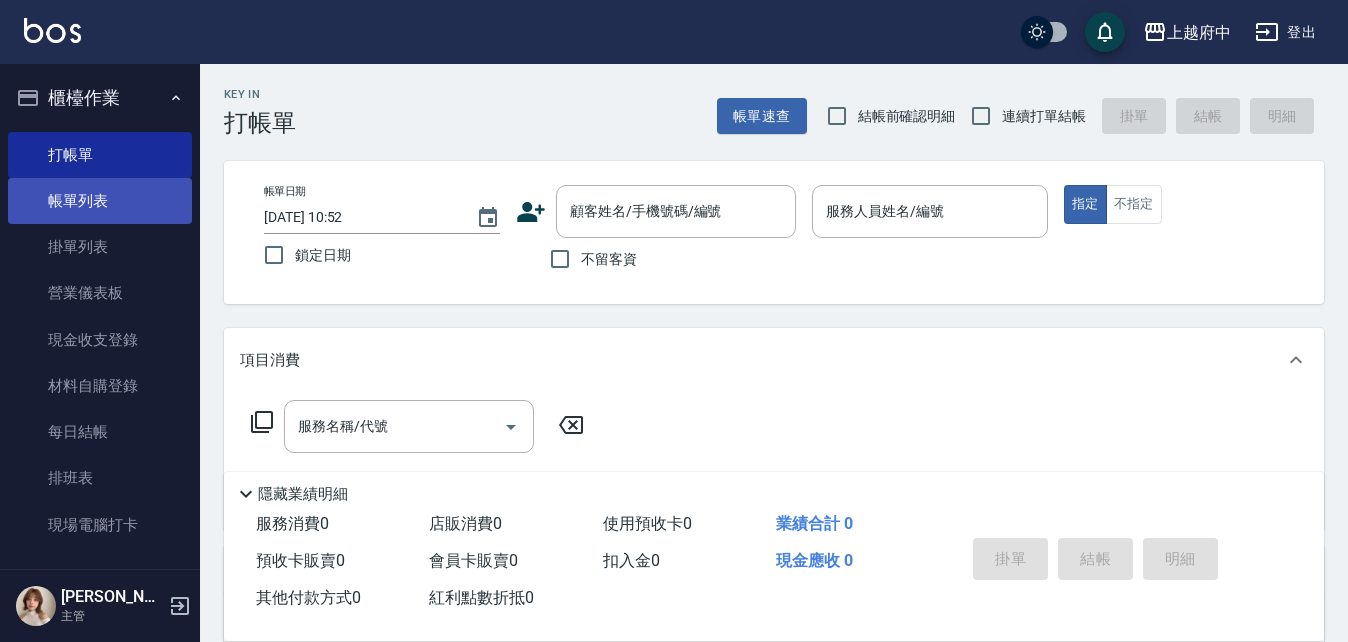 click on "帳單列表" at bounding box center [100, 201] 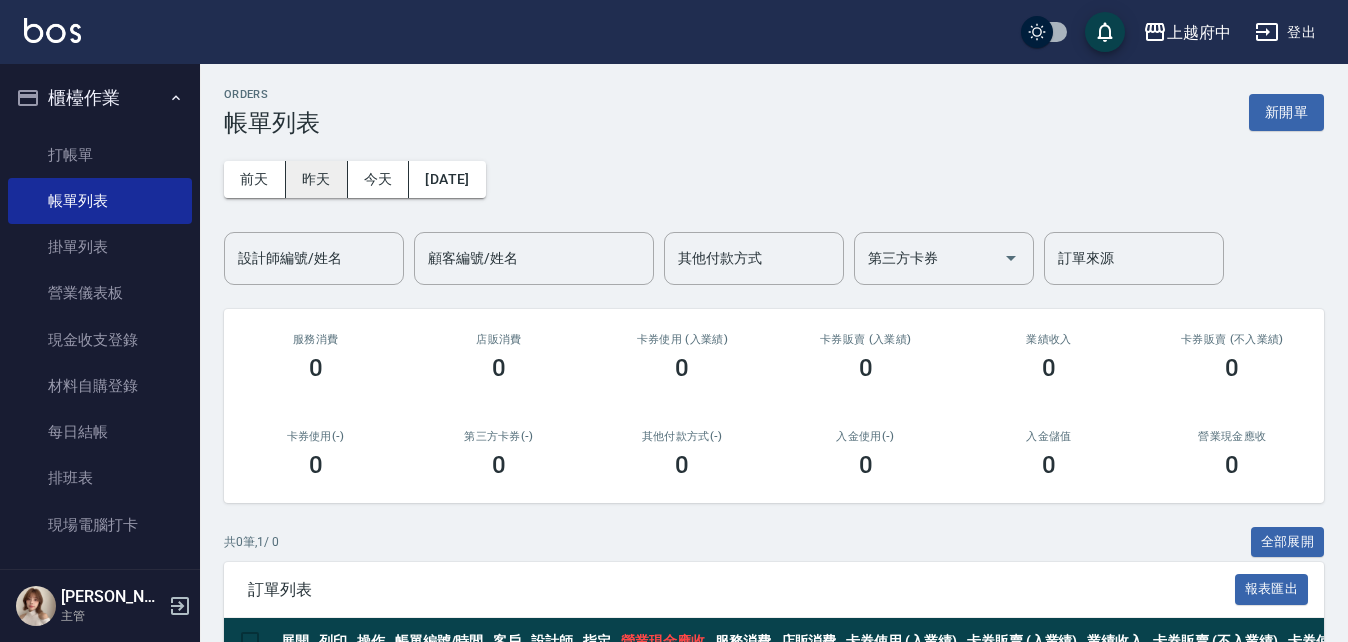 click on "昨天" at bounding box center (317, 179) 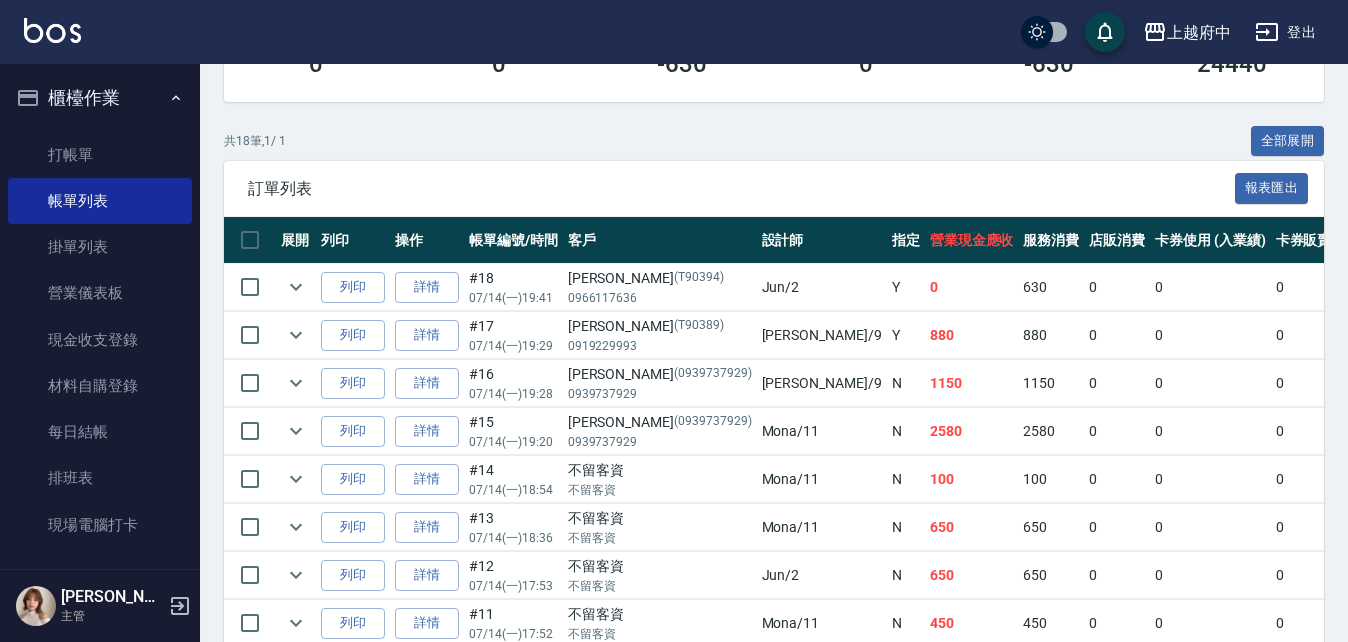 scroll, scrollTop: 400, scrollLeft: 0, axis: vertical 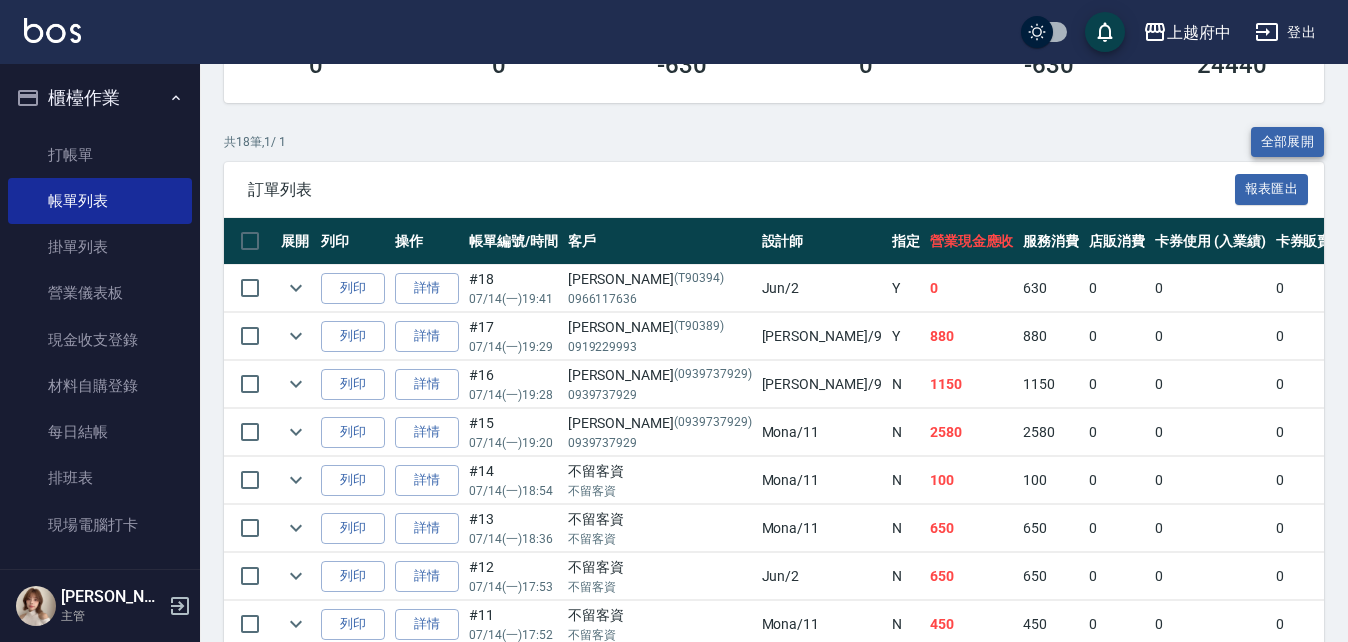 click on "全部展開" at bounding box center [1288, 142] 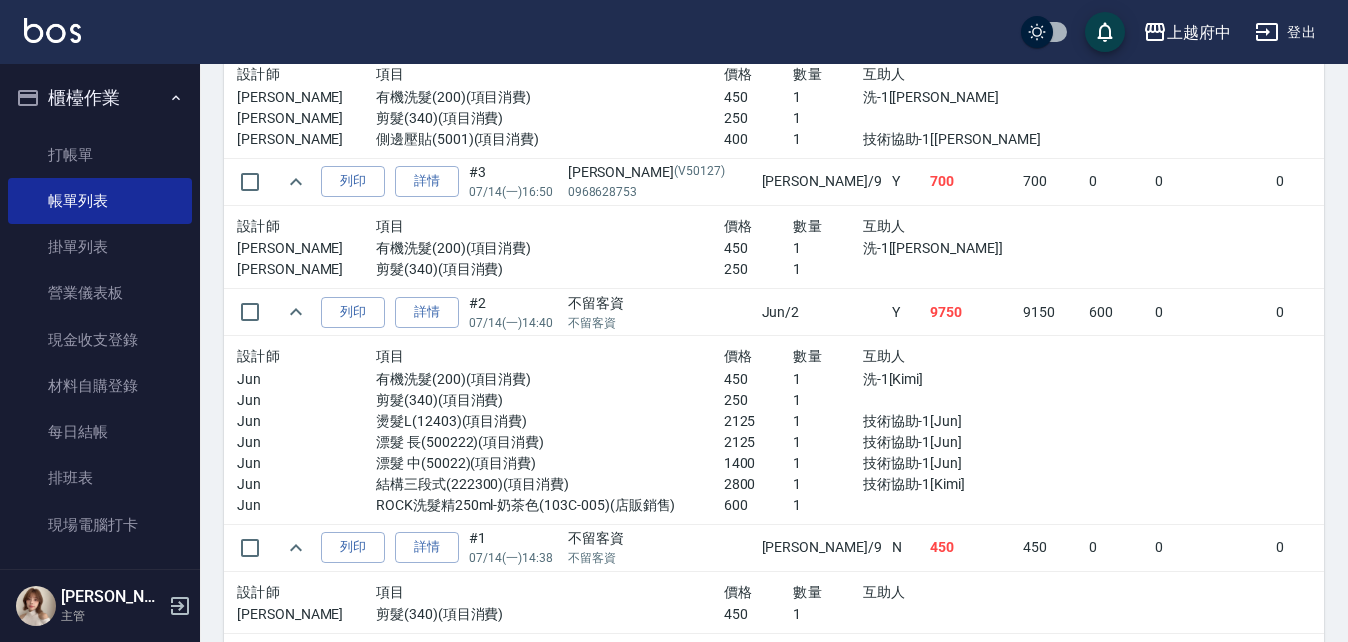 scroll, scrollTop: 2591, scrollLeft: 0, axis: vertical 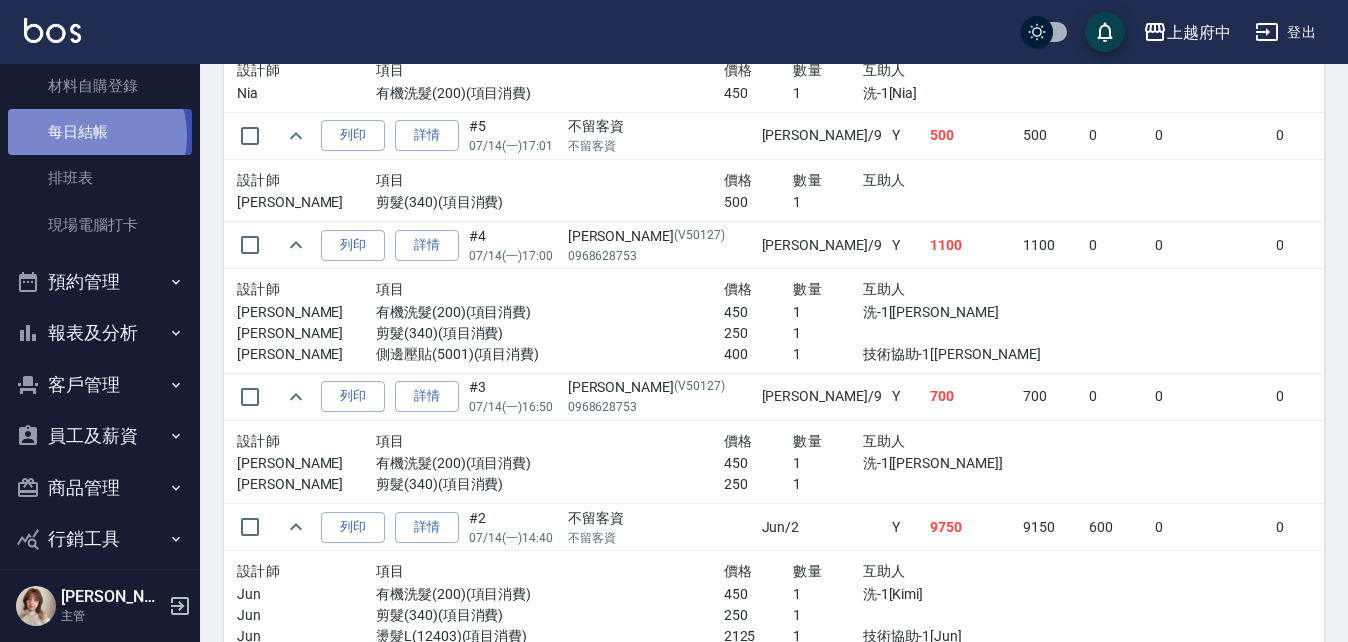 click on "每日結帳" at bounding box center [100, 132] 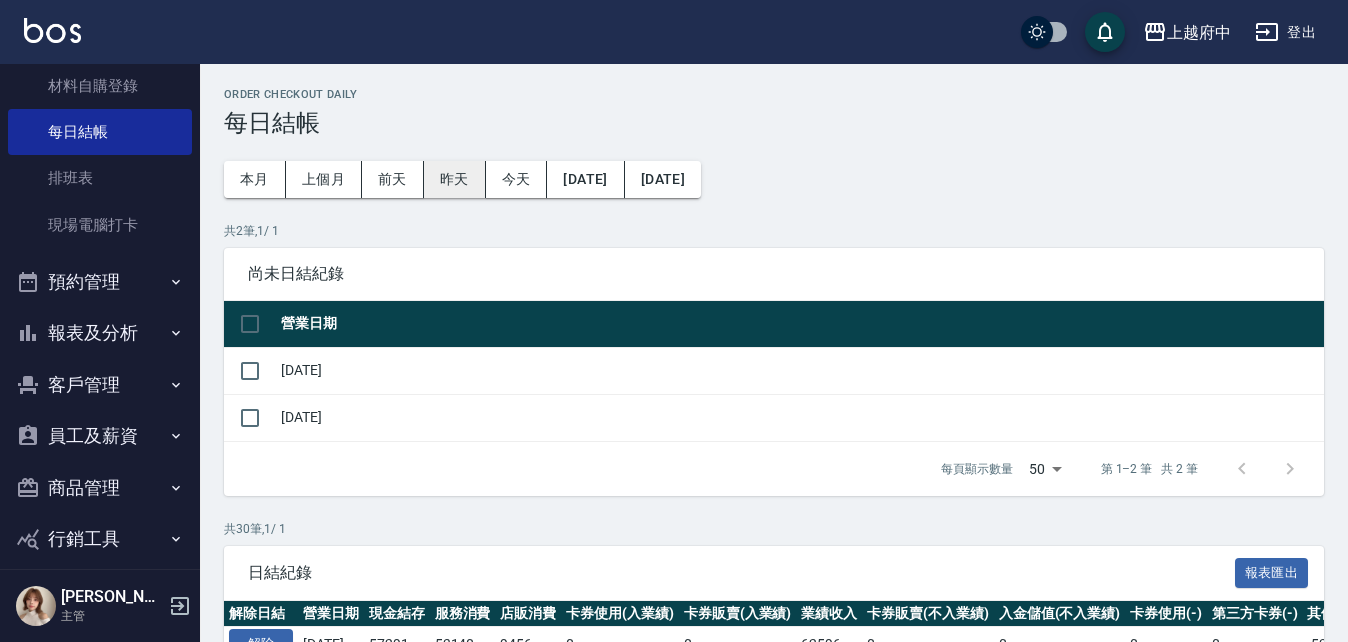click on "昨天" at bounding box center [455, 179] 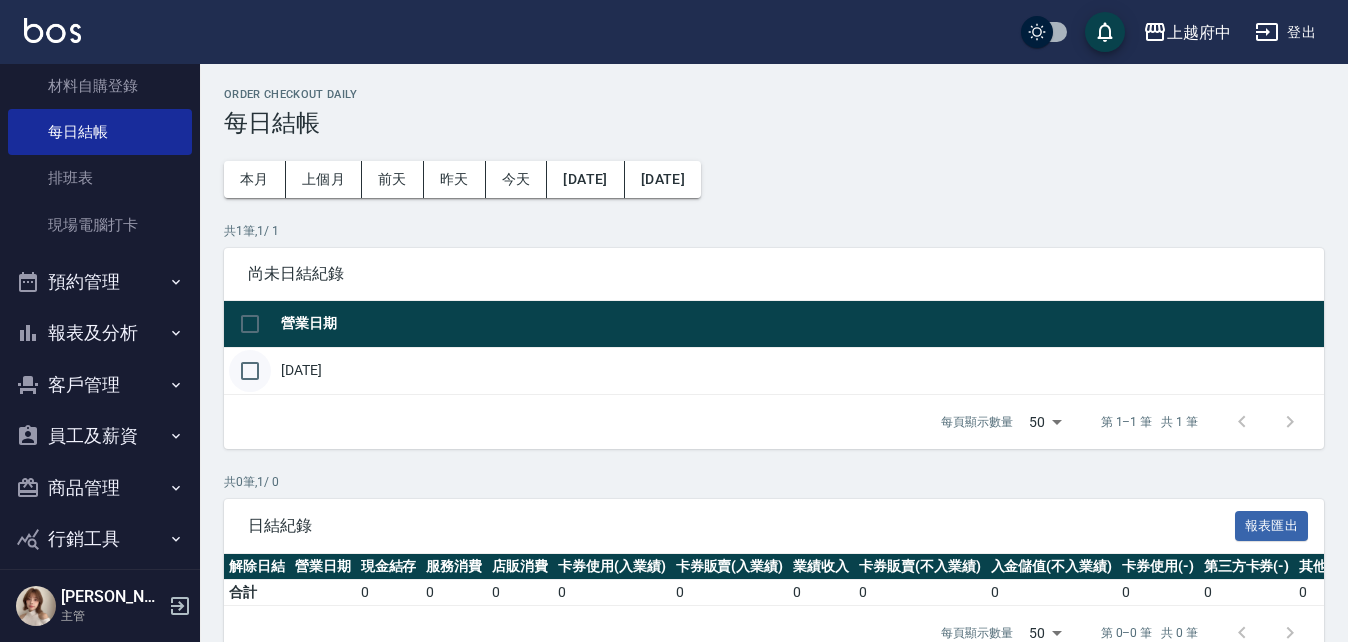 click at bounding box center (250, 371) 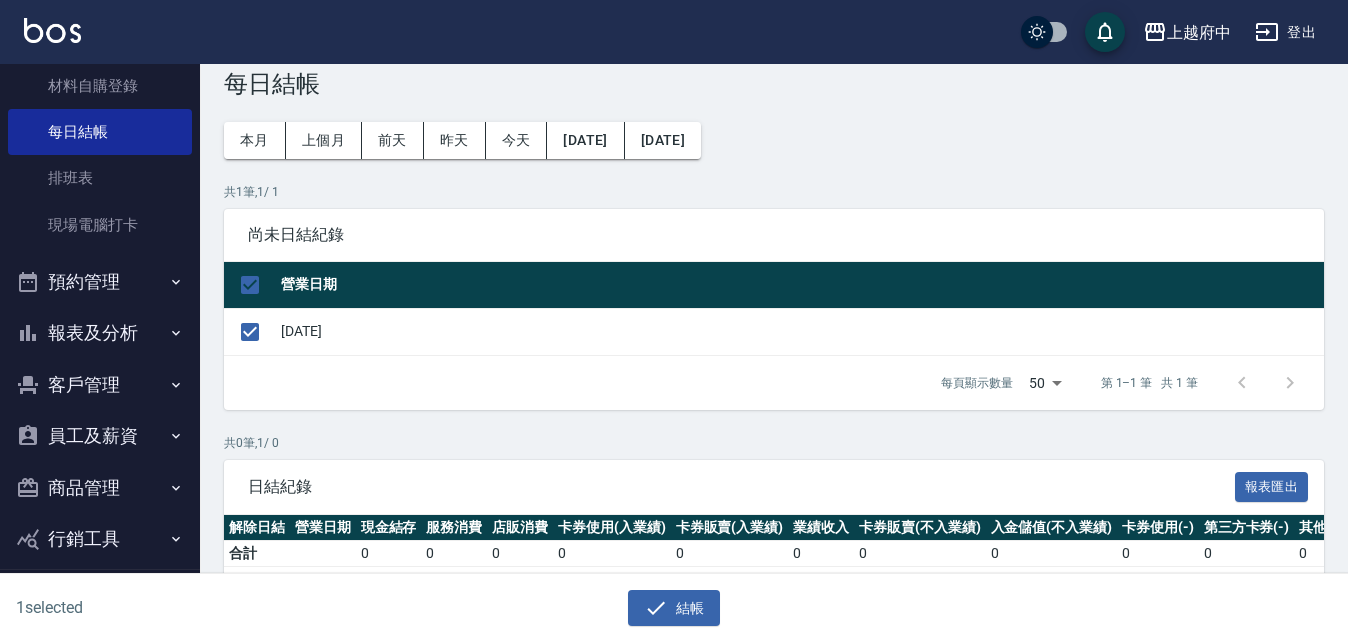 scroll, scrollTop: 58, scrollLeft: 0, axis: vertical 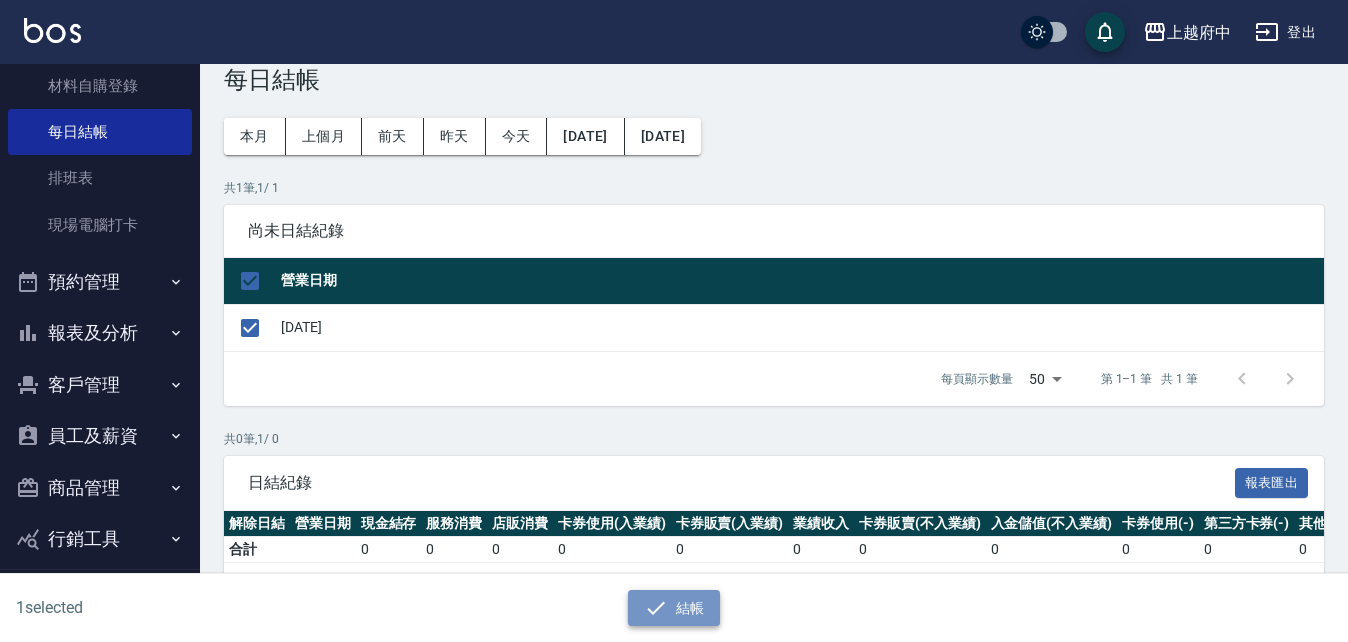 click on "結帳" at bounding box center [674, 608] 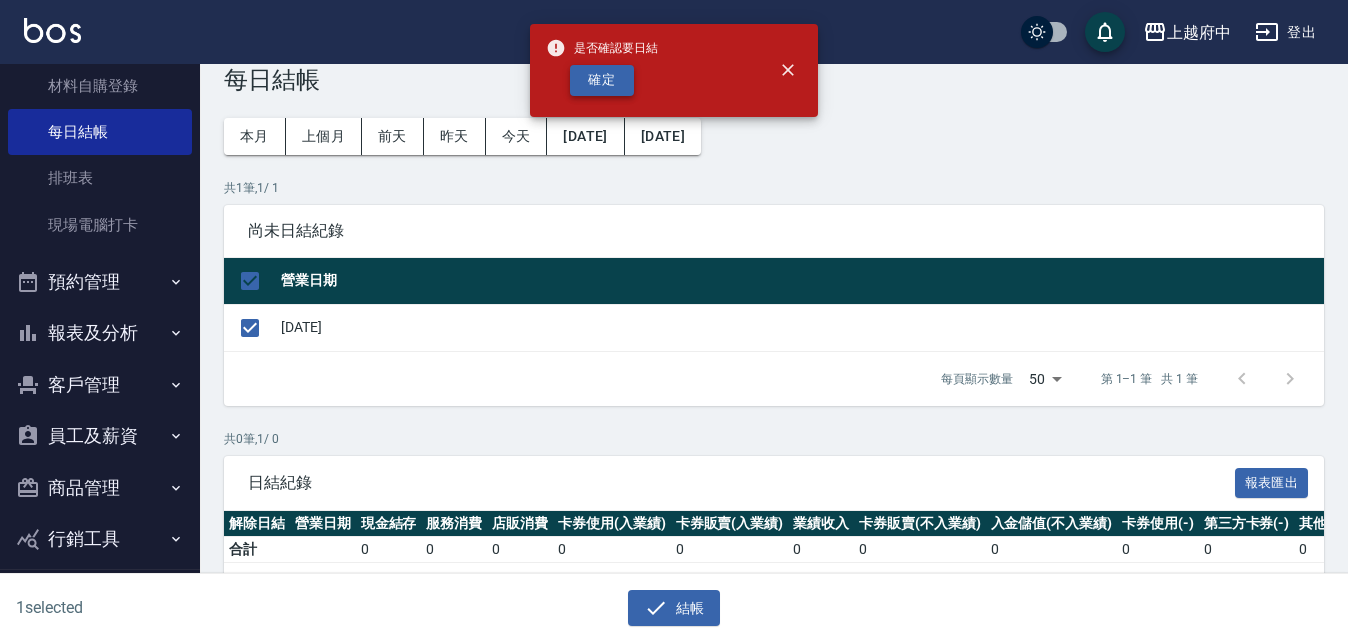 click on "確定" at bounding box center (602, 80) 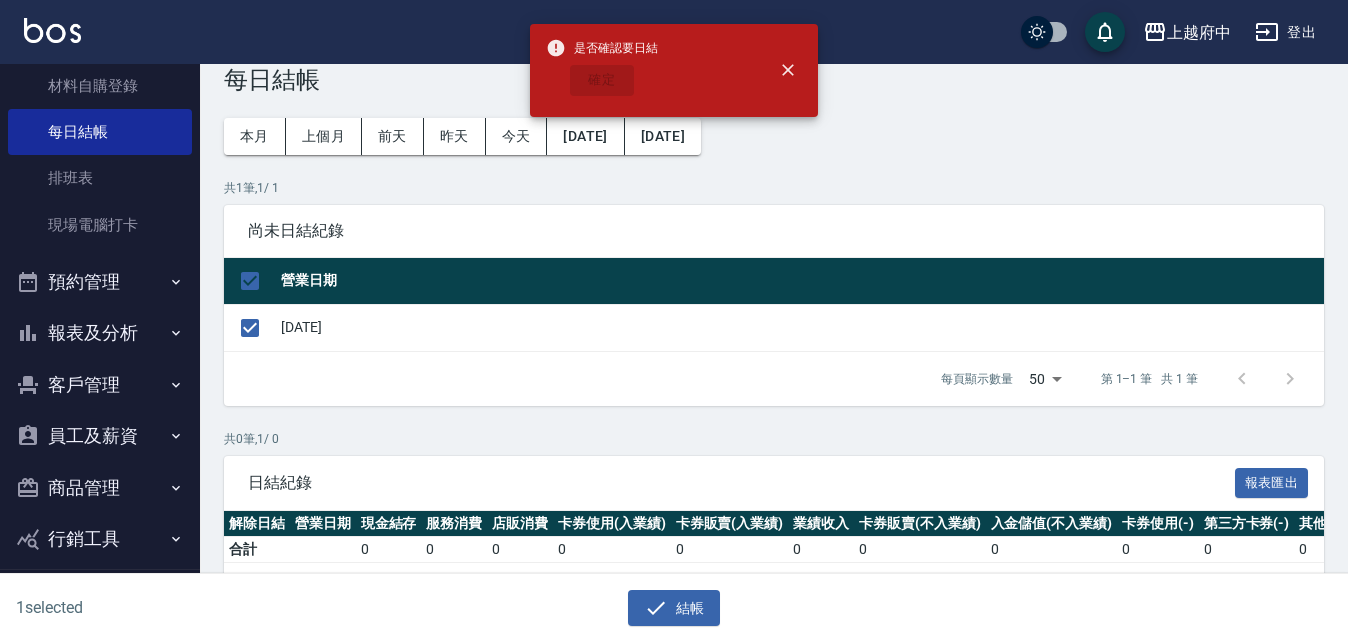 checkbox on "false" 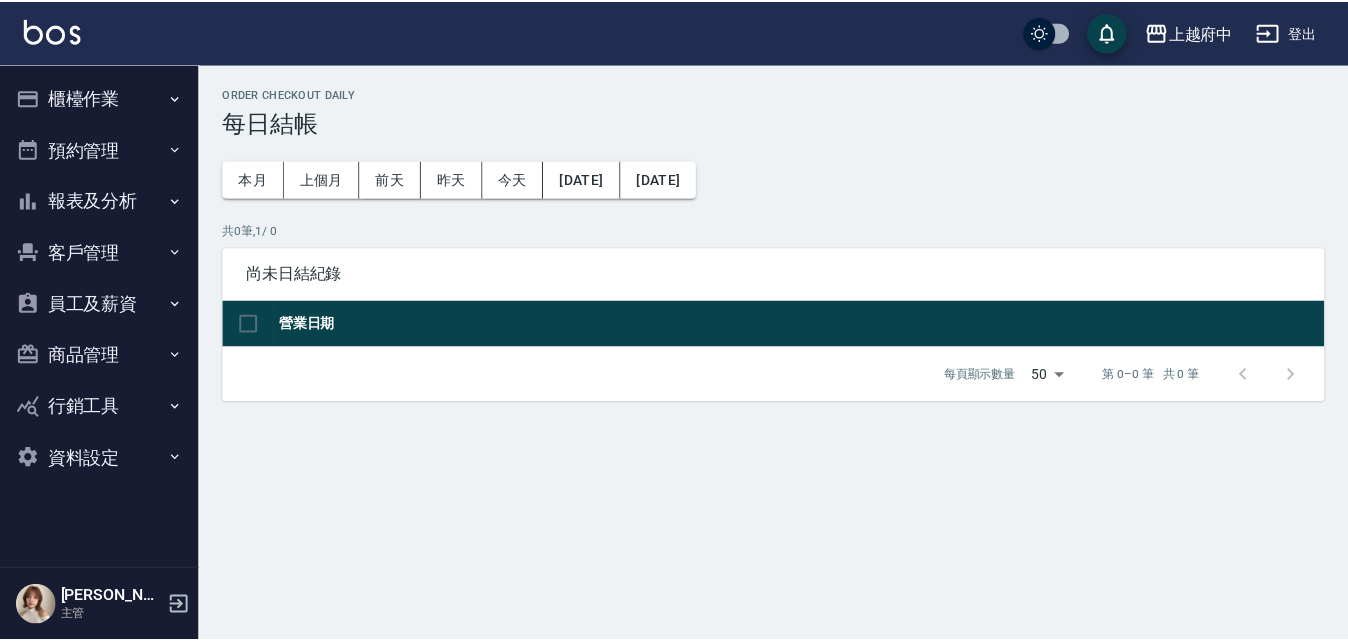 scroll, scrollTop: 0, scrollLeft: 0, axis: both 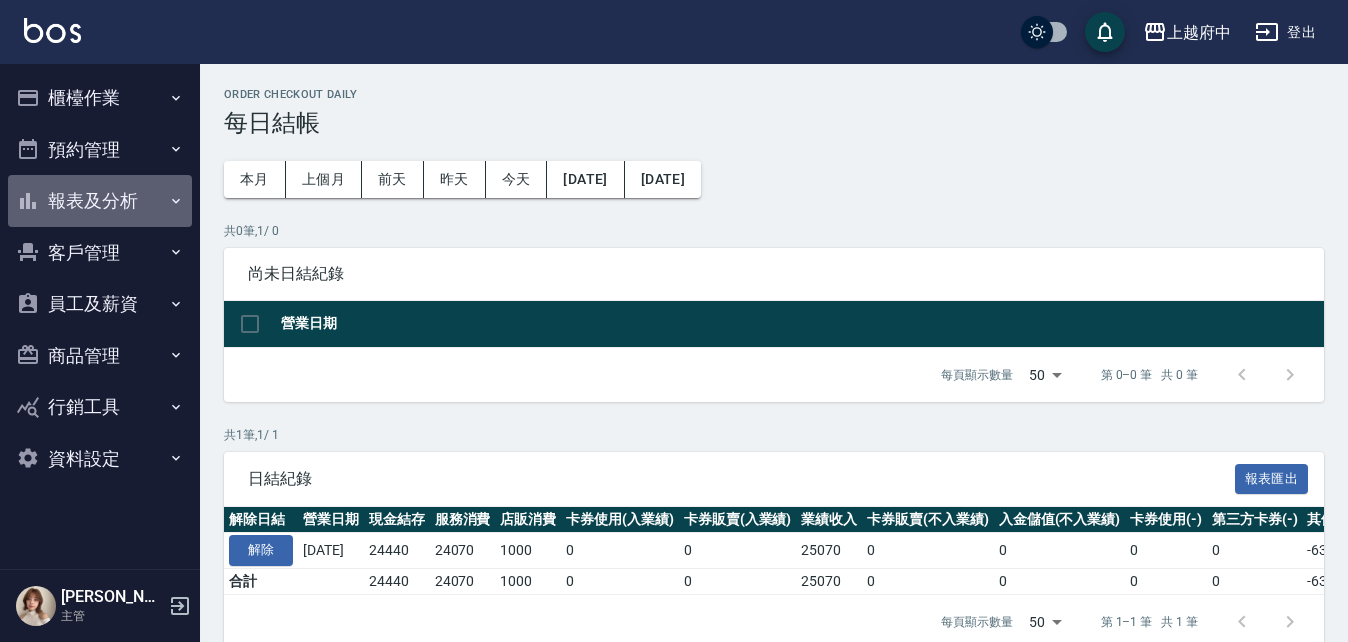 click on "報表及分析" at bounding box center (100, 201) 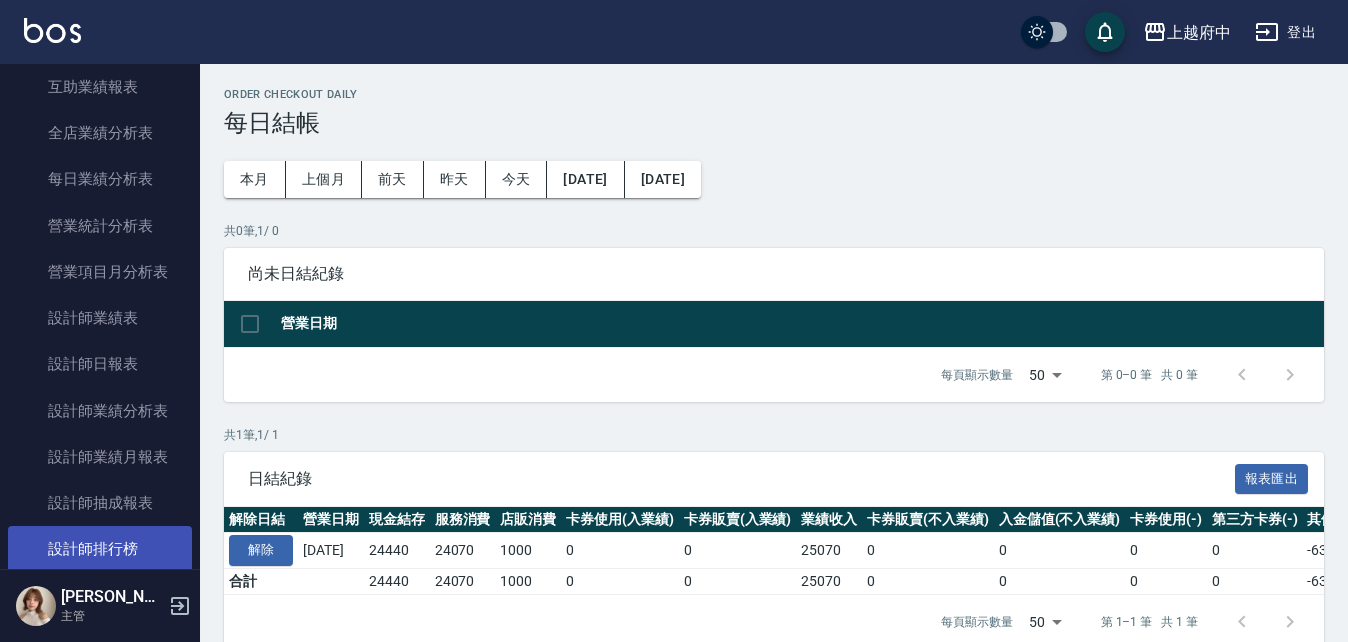 scroll, scrollTop: 600, scrollLeft: 0, axis: vertical 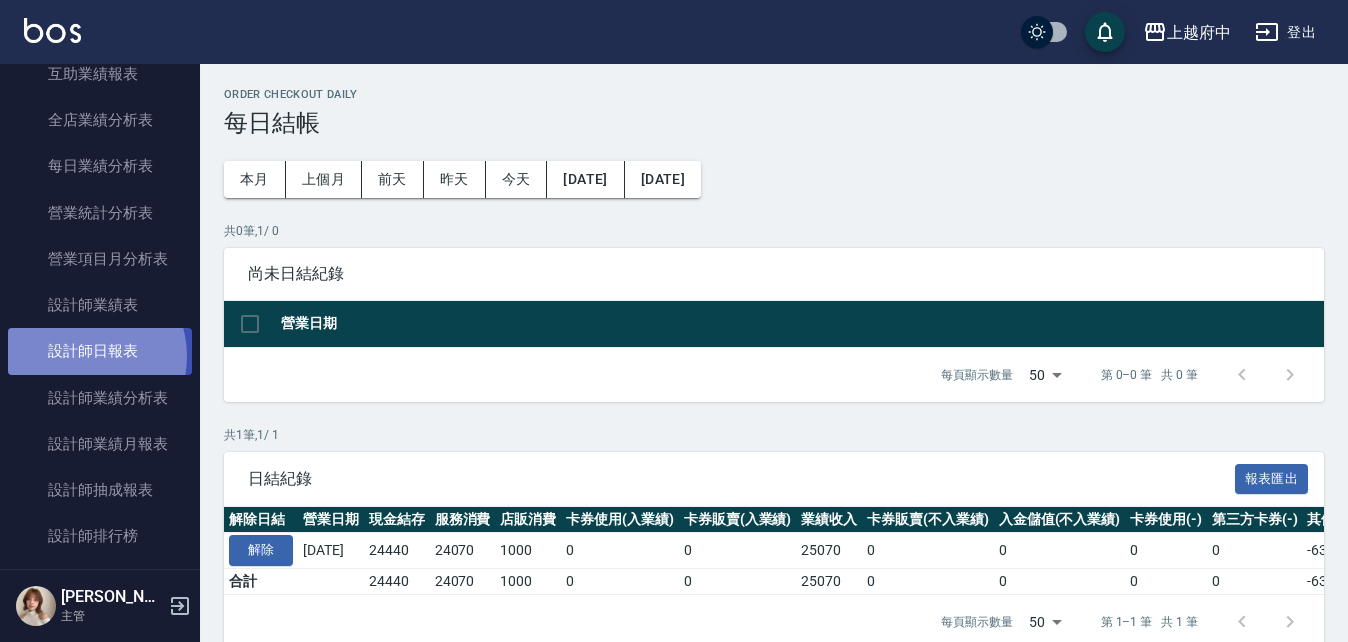 click on "設計師日報表" at bounding box center (100, 351) 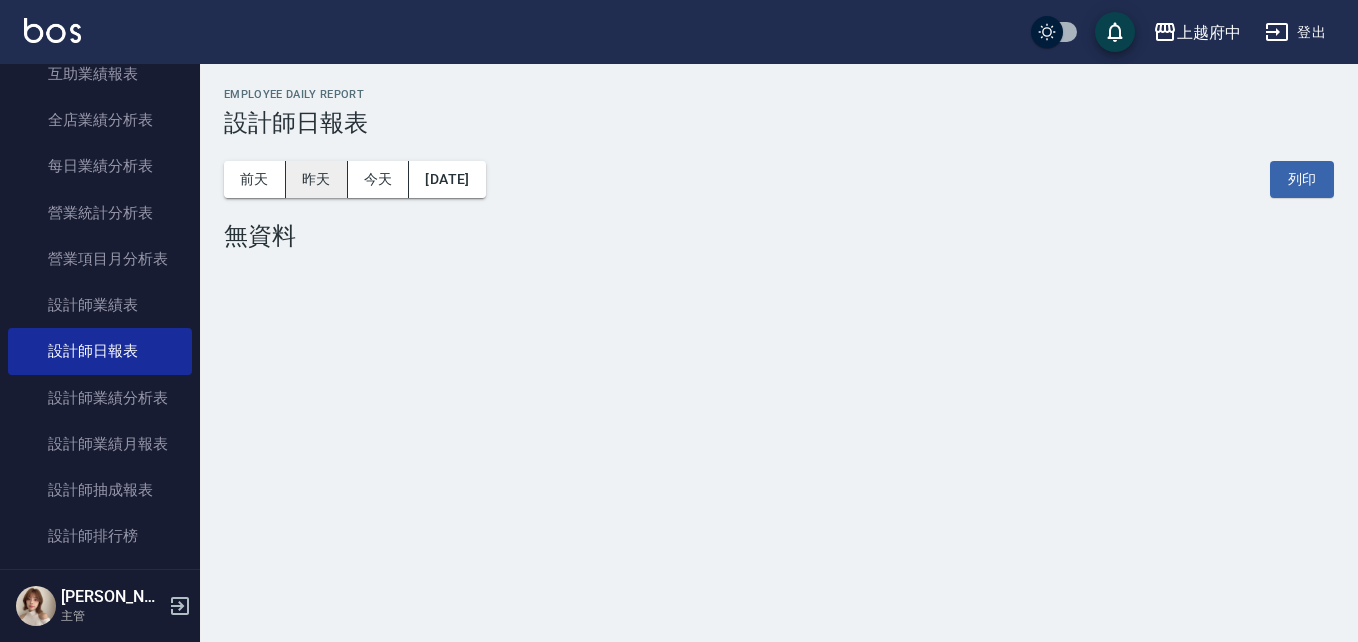 click on "昨天" at bounding box center (317, 179) 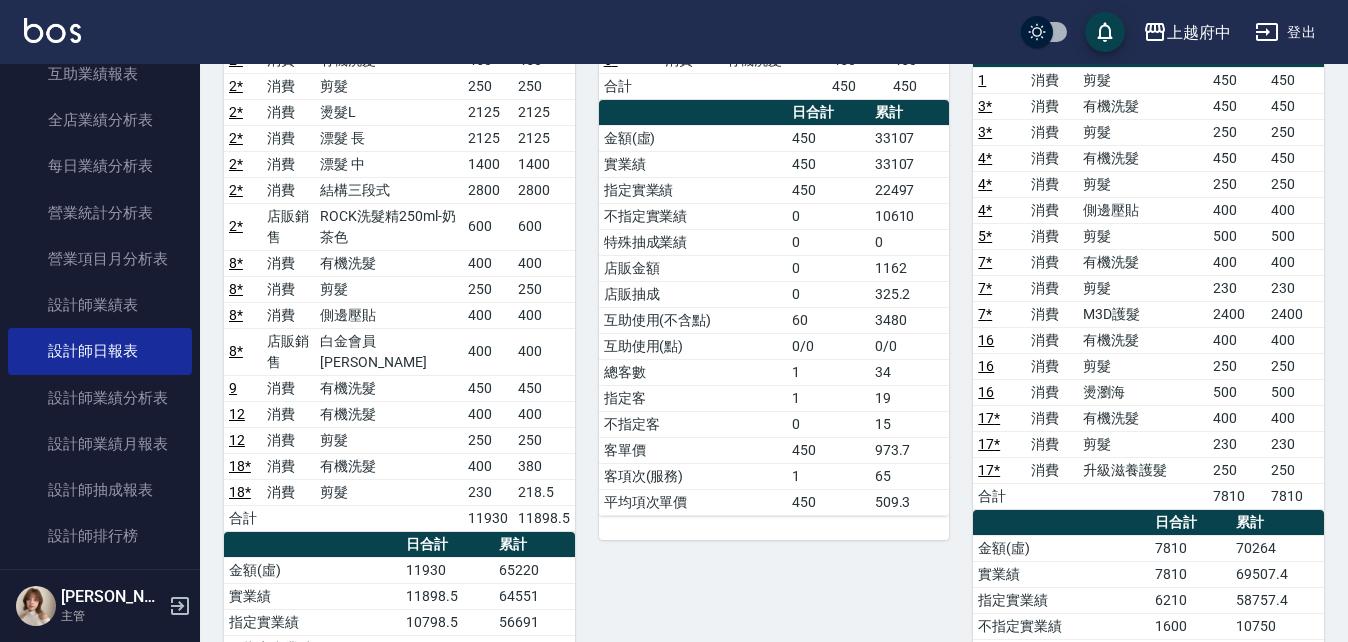 scroll, scrollTop: 0, scrollLeft: 0, axis: both 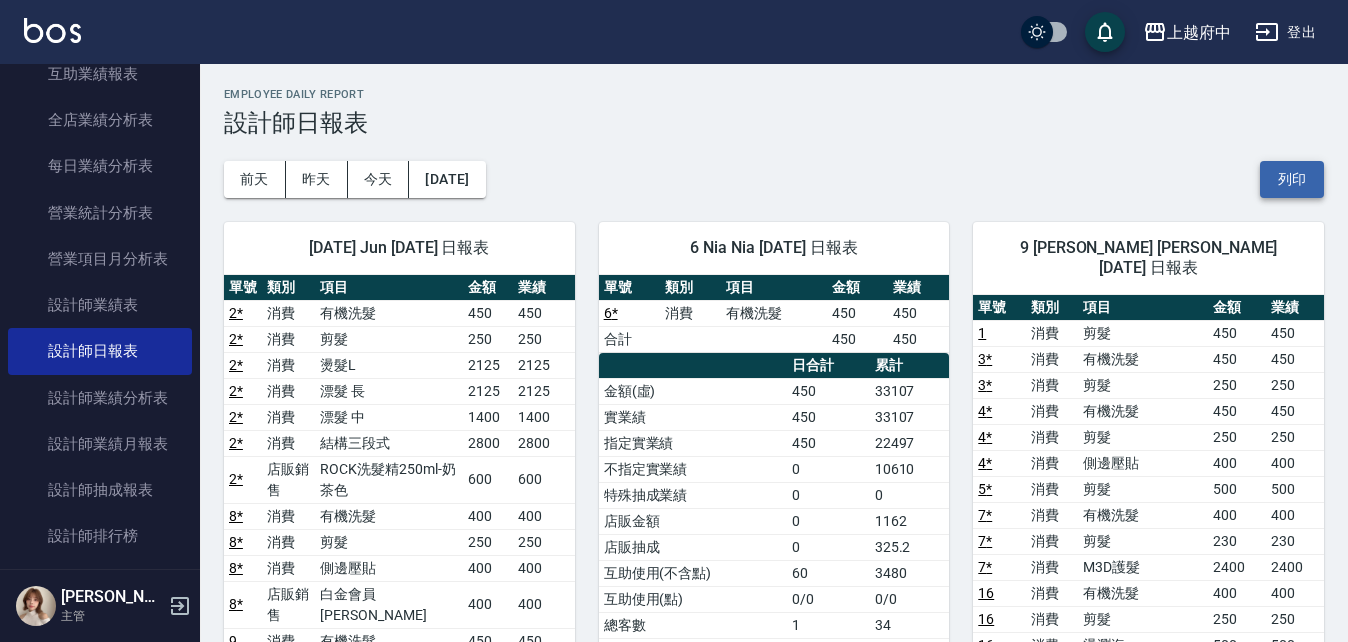 click on "列印" at bounding box center (1292, 179) 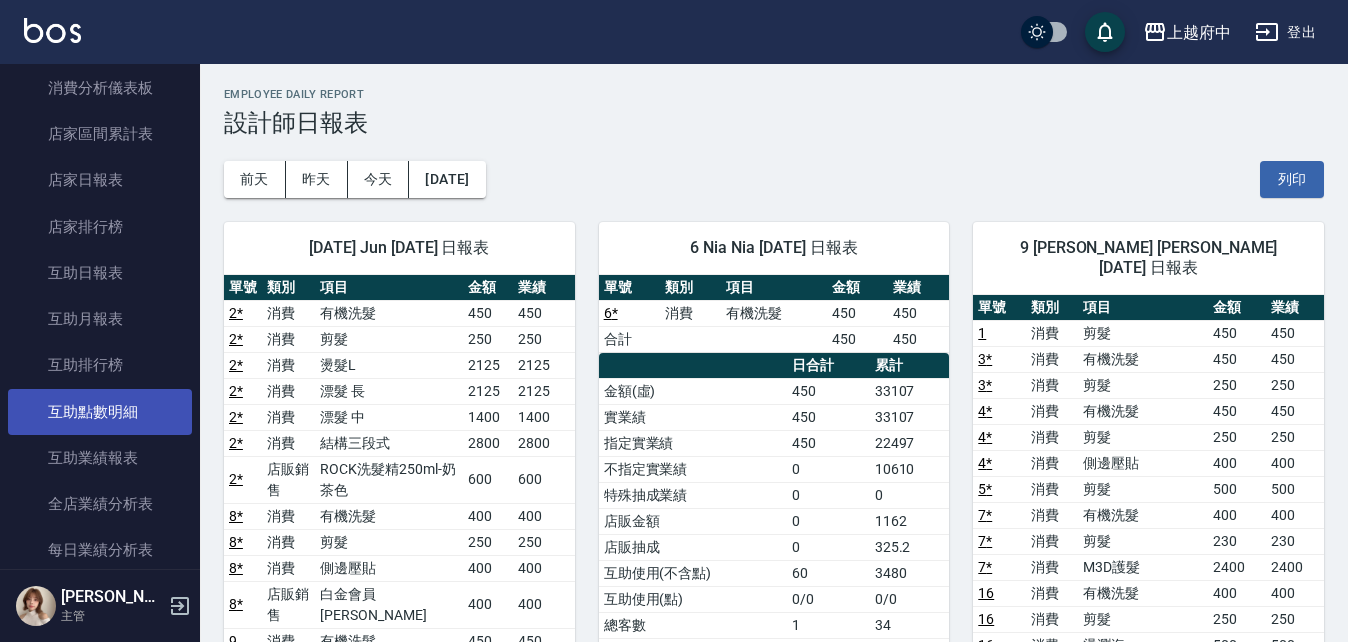 scroll, scrollTop: 0, scrollLeft: 0, axis: both 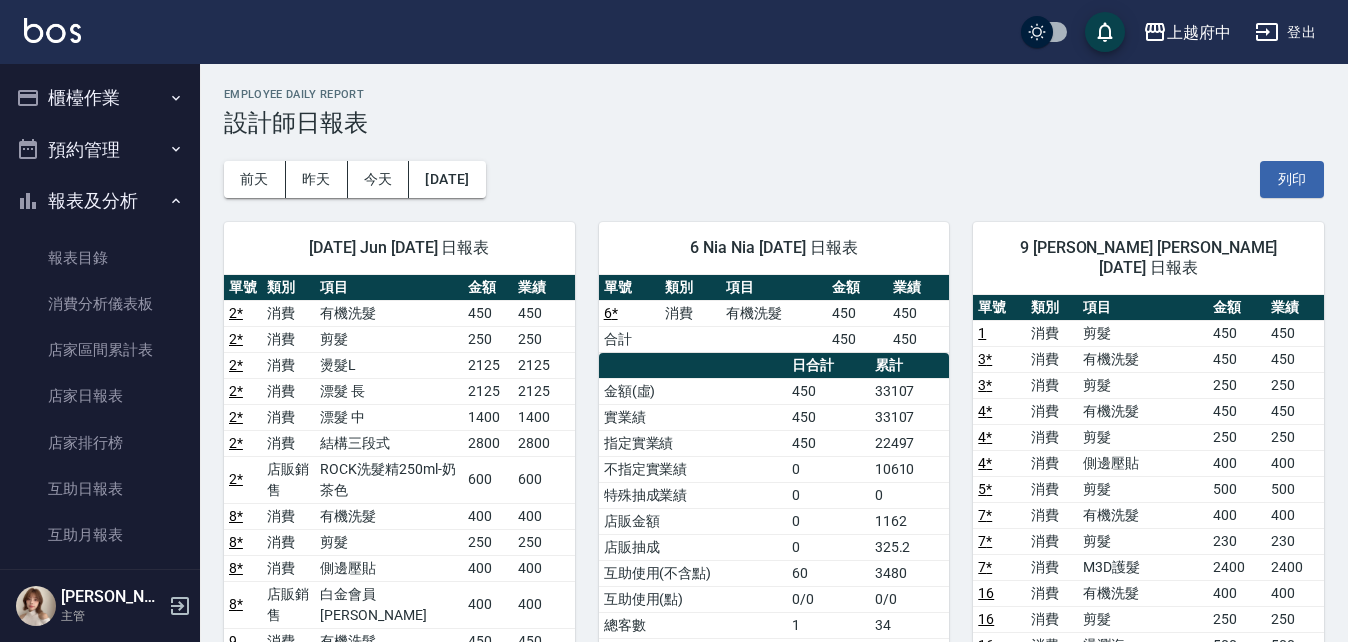 drag, startPoint x: 106, startPoint y: 109, endPoint x: 111, endPoint y: 97, distance: 13 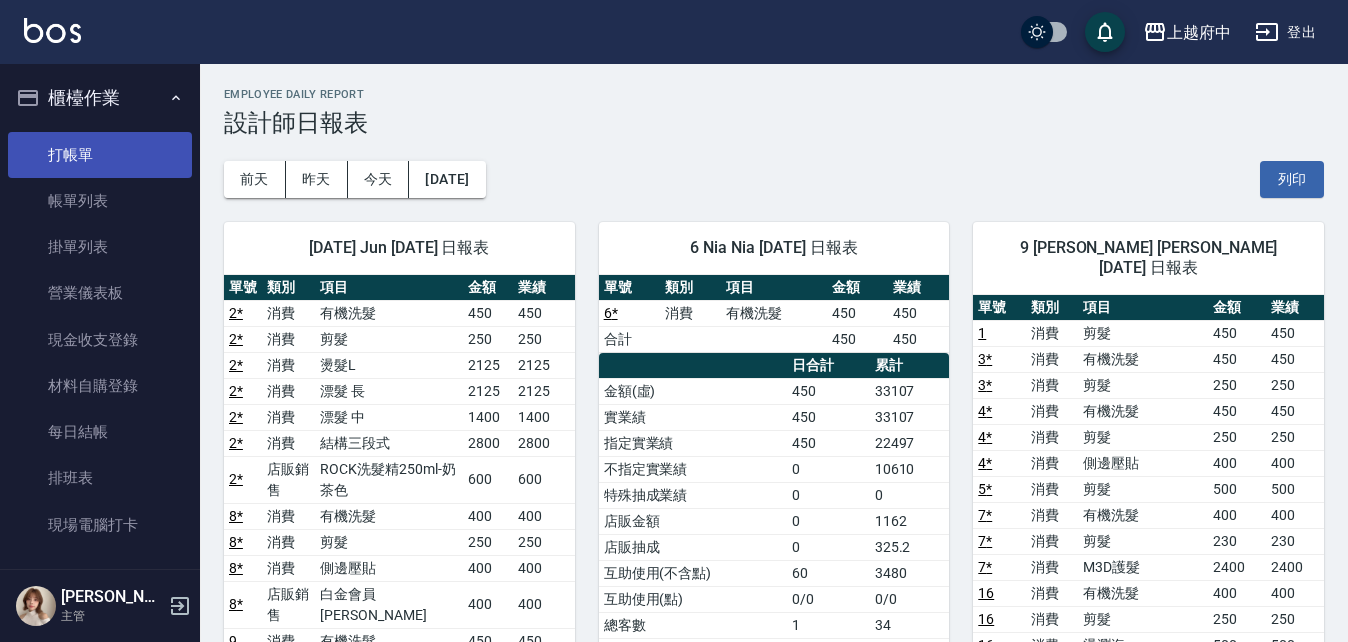 click on "打帳單" at bounding box center (100, 155) 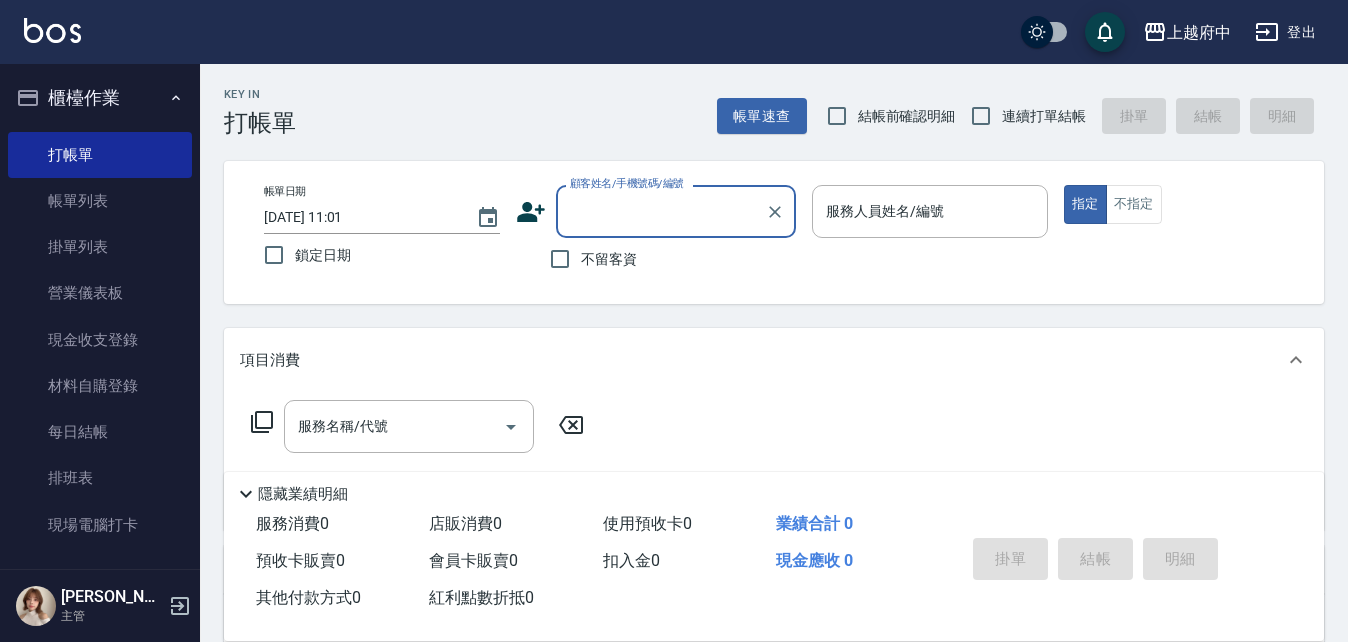 click on "顧客姓名/手機號碼/編號" at bounding box center (661, 211) 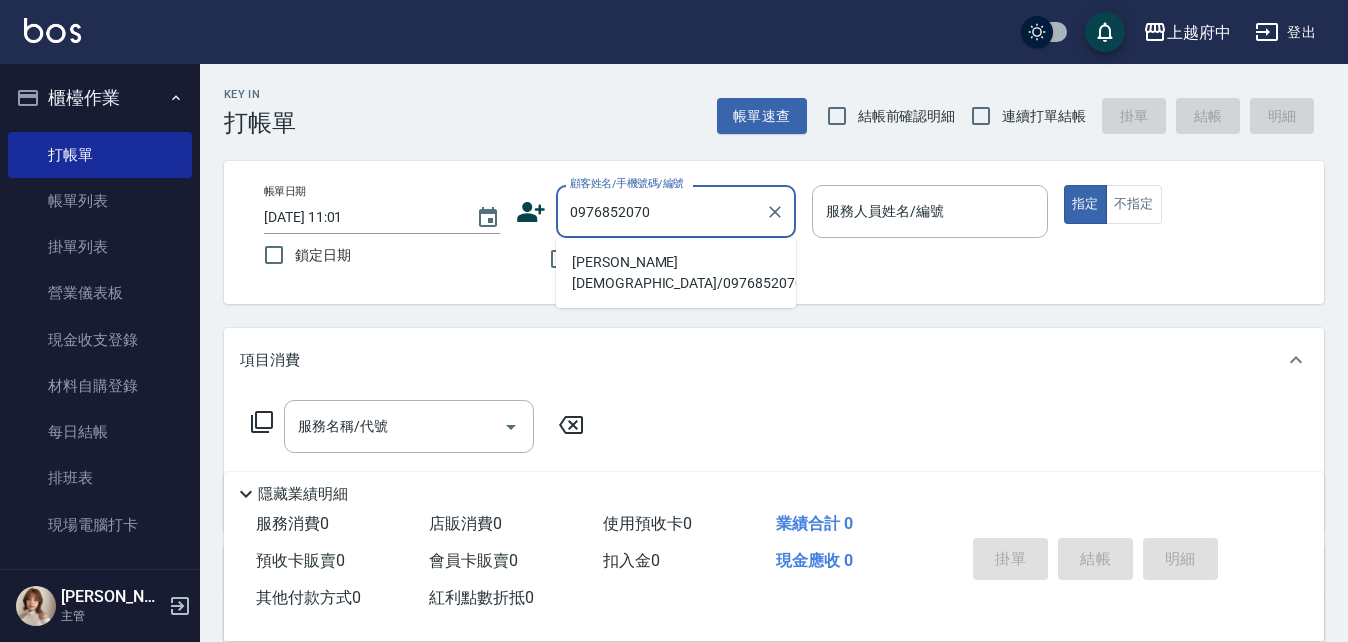 click on "鄭梵音/0976852070/T81632" at bounding box center (676, 273) 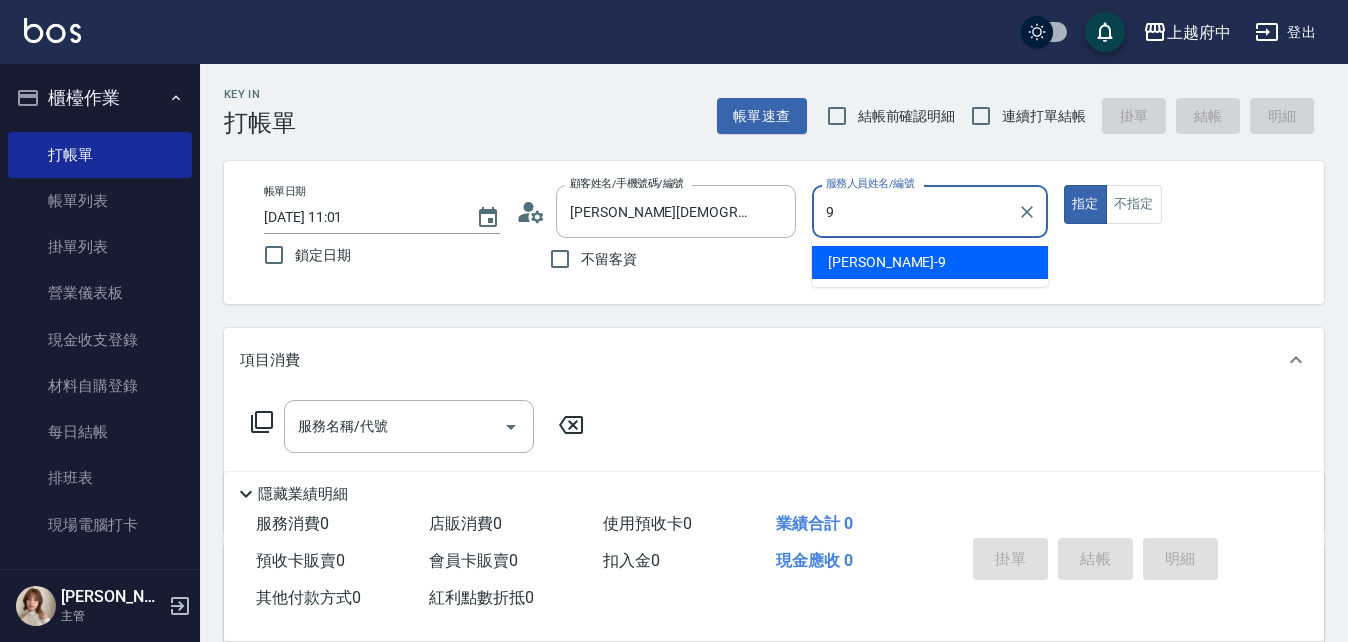 type on "David-9" 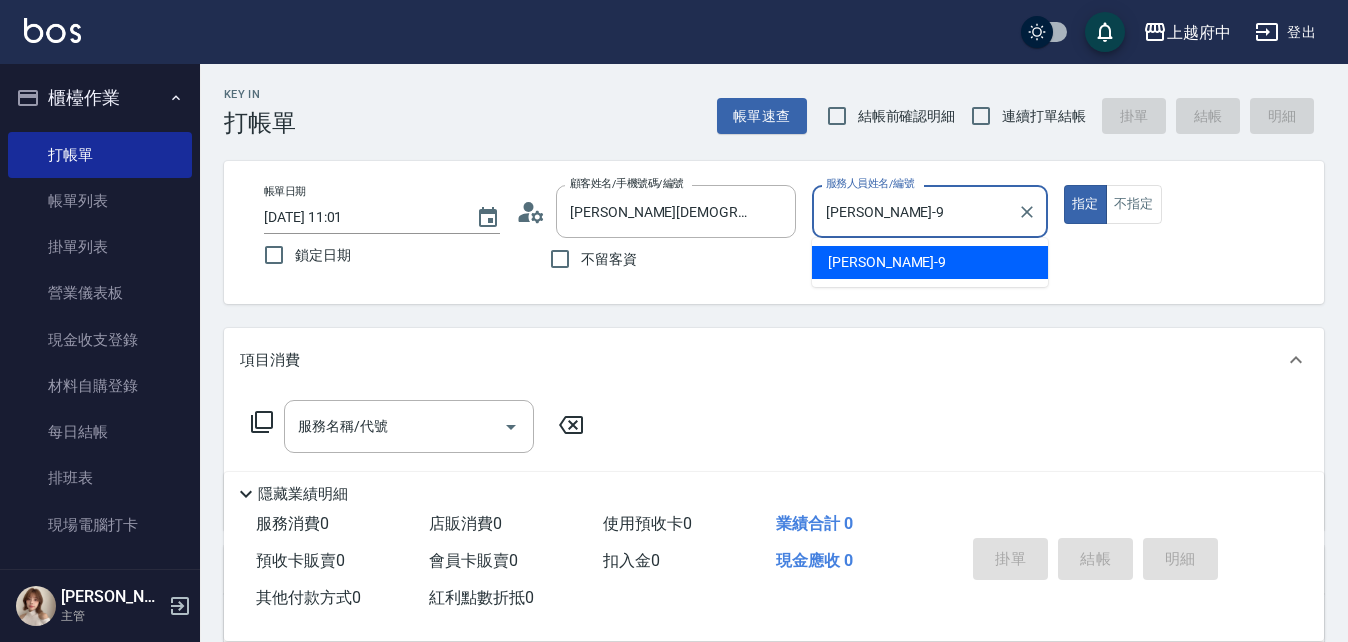 type on "true" 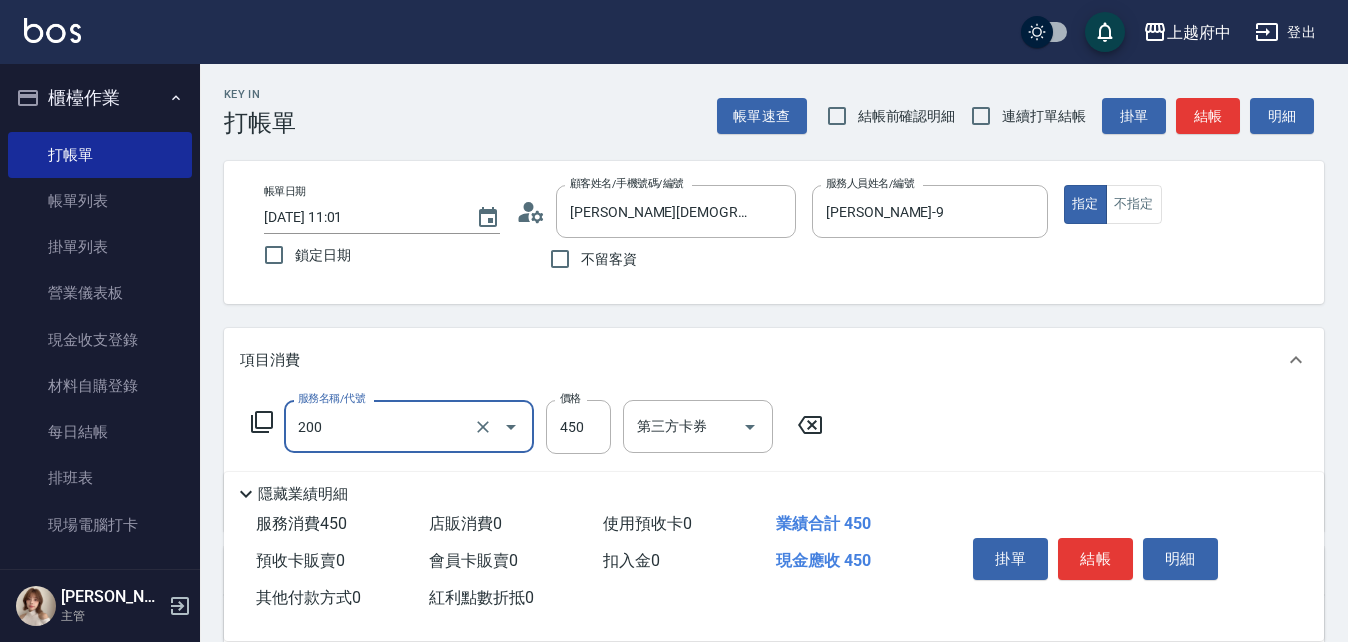 type on "有機洗髮(200)" 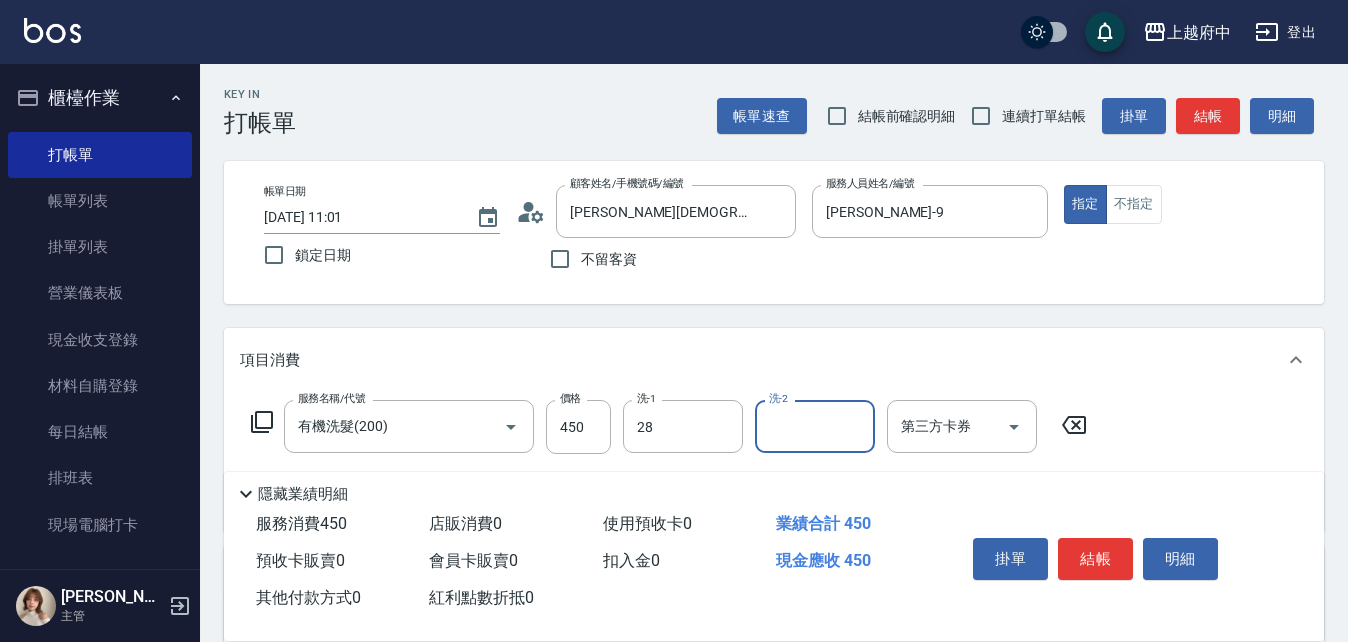 type on "李鎮宇-28" 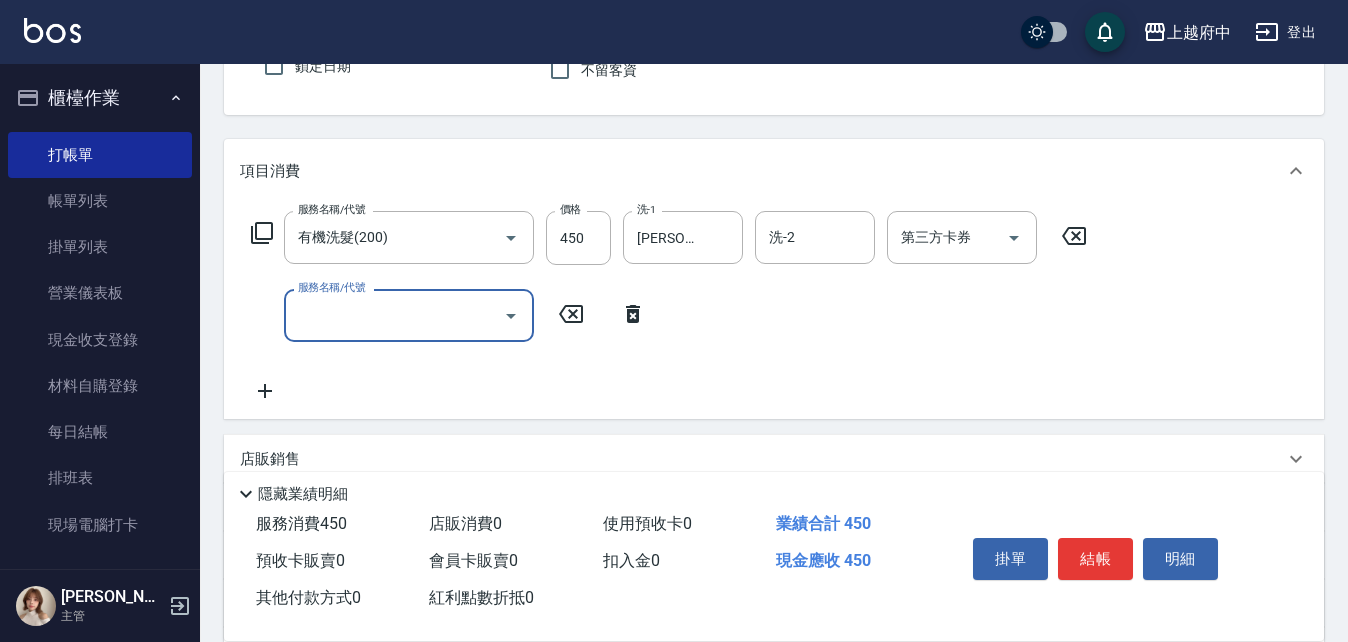 scroll, scrollTop: 200, scrollLeft: 0, axis: vertical 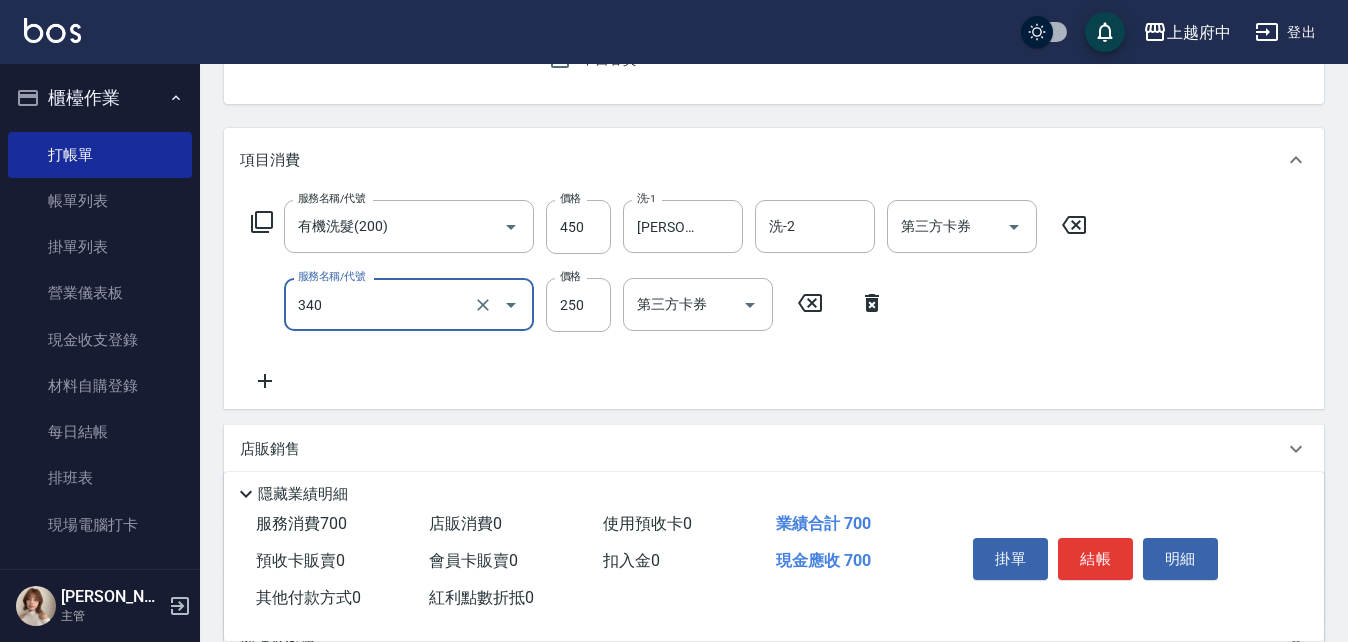 type on "剪髮(340)" 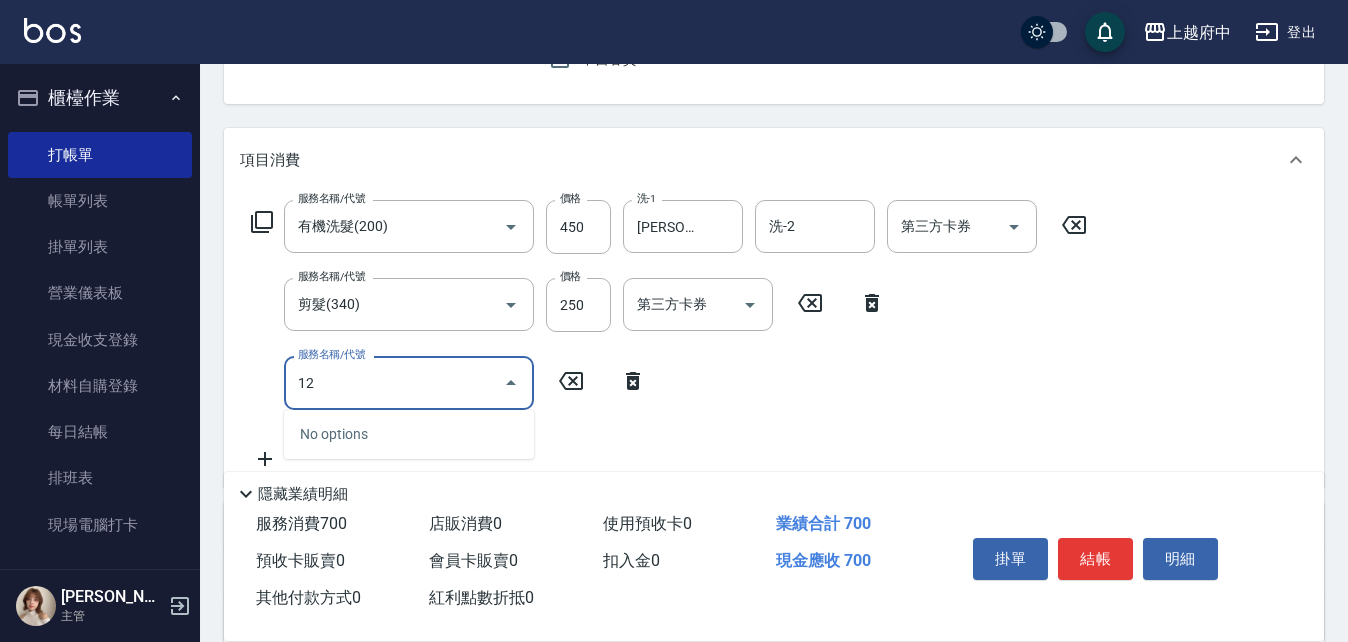 type on "1" 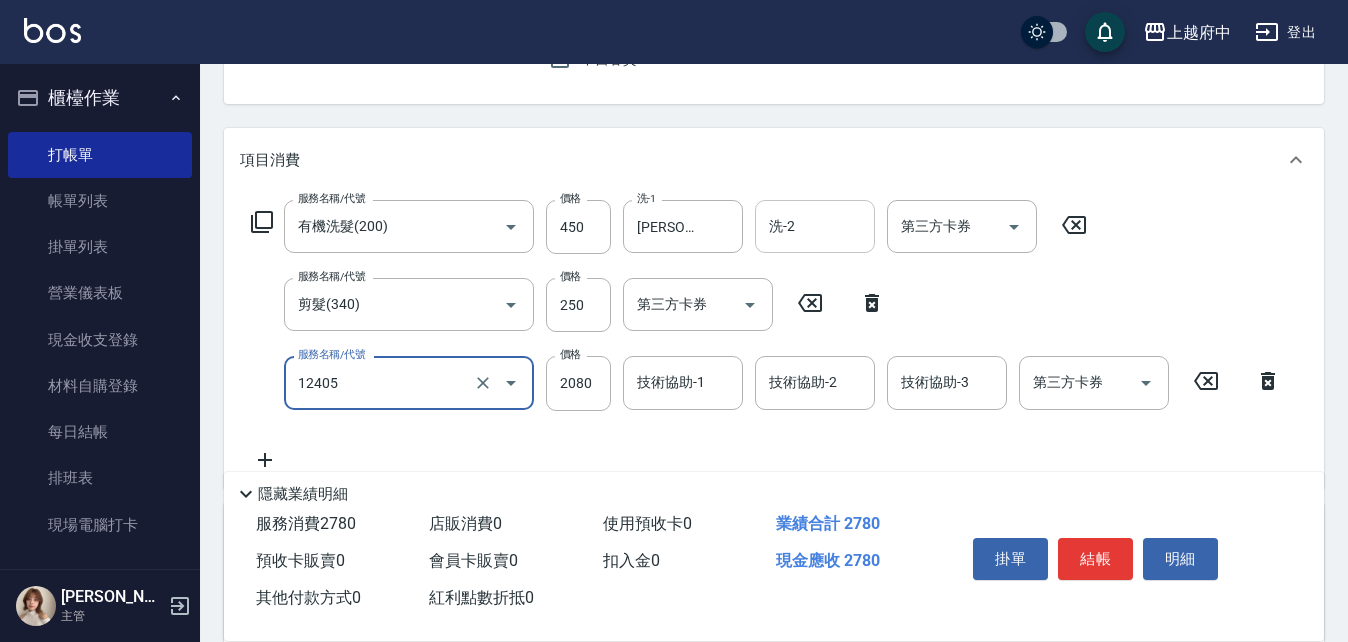 type on "染髮L(12405)" 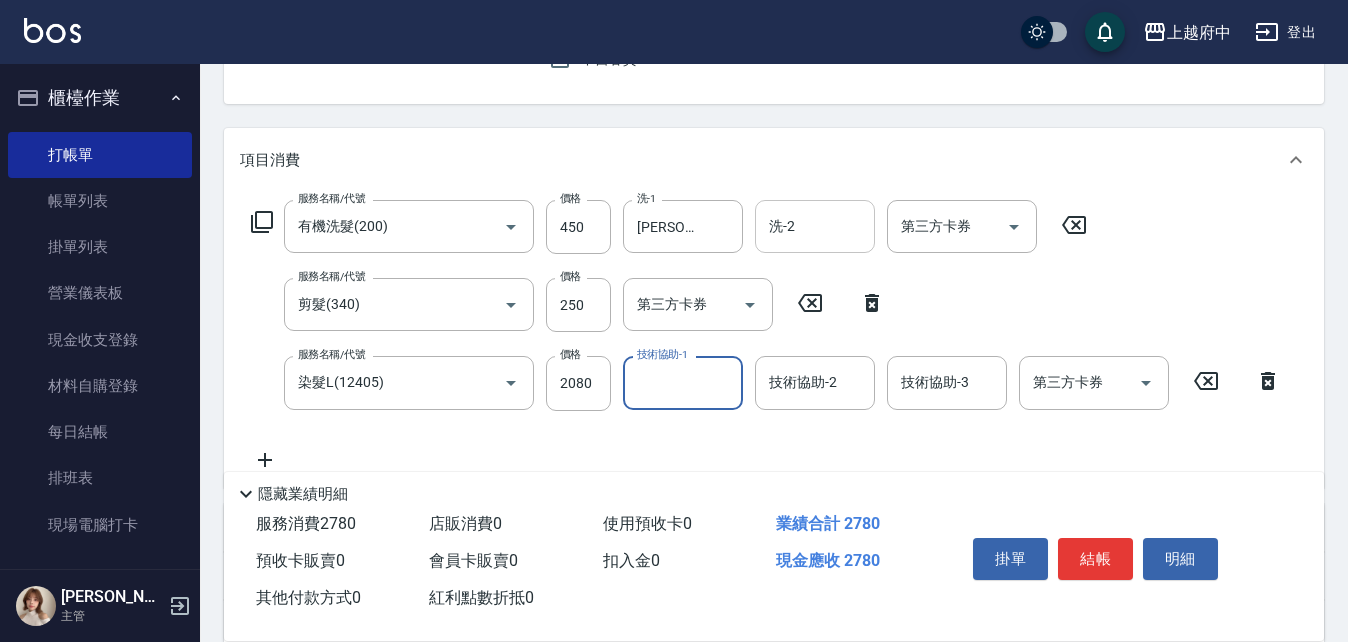 type on "2" 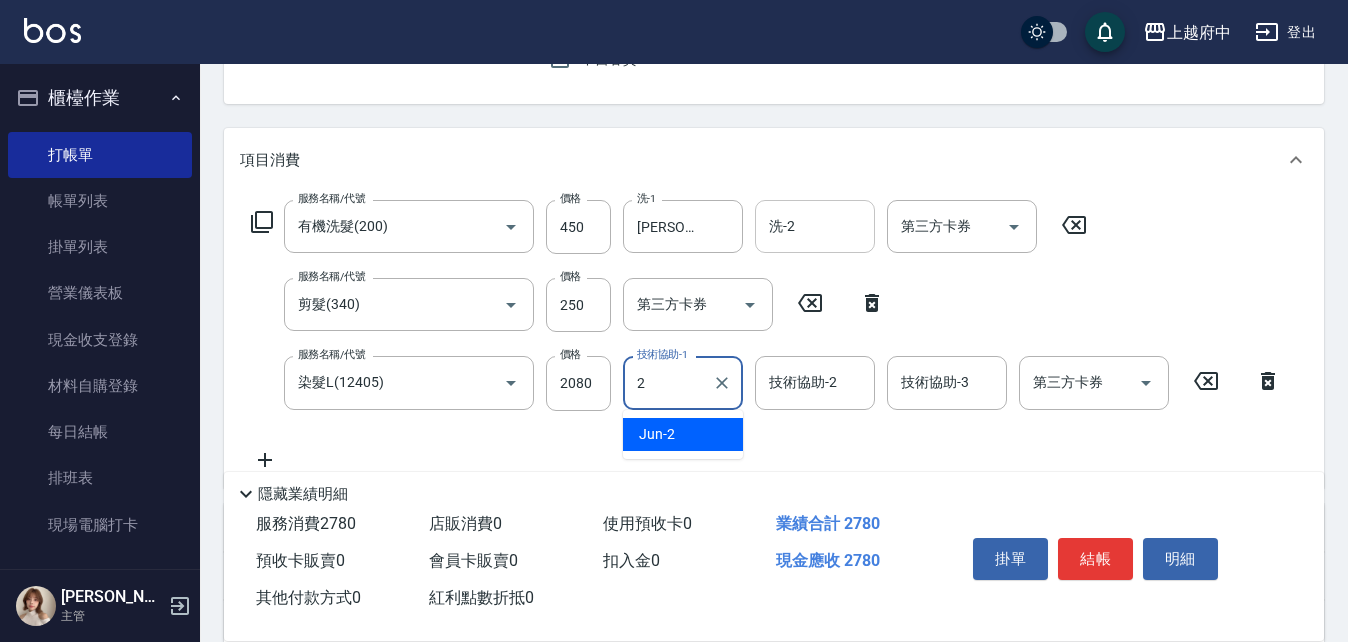 type 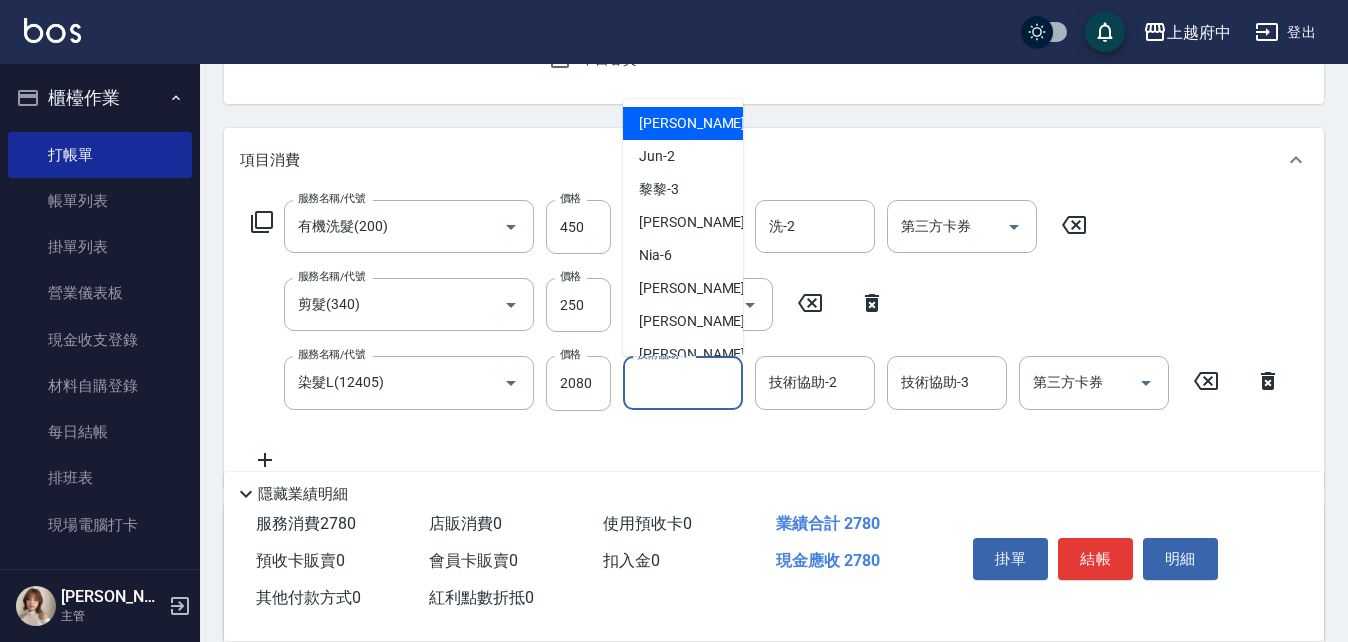 click 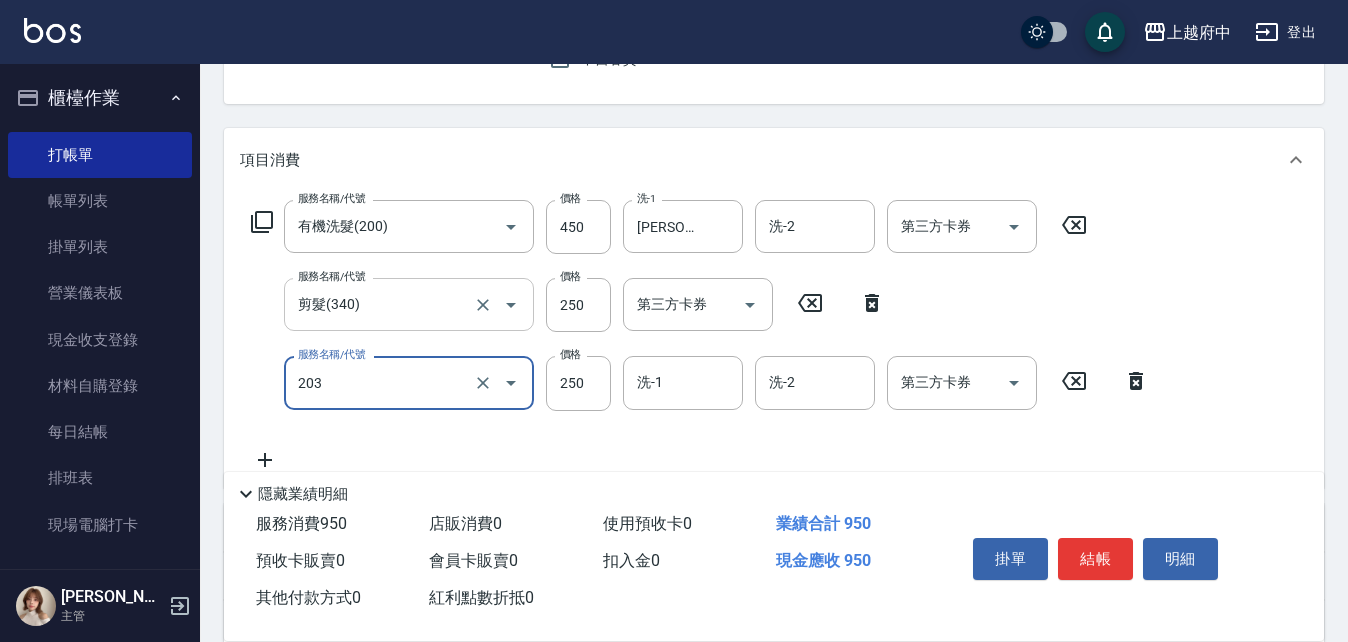 type on "升級滋養護髮(203)" 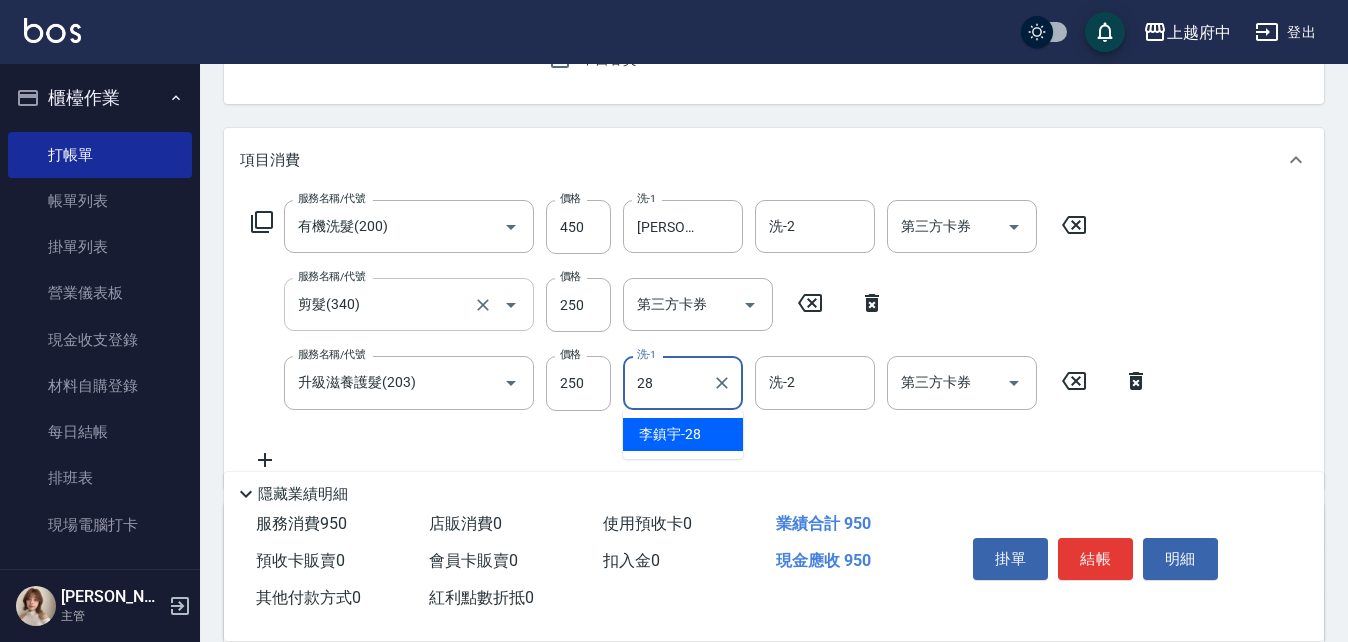 type on "李鎮宇-28" 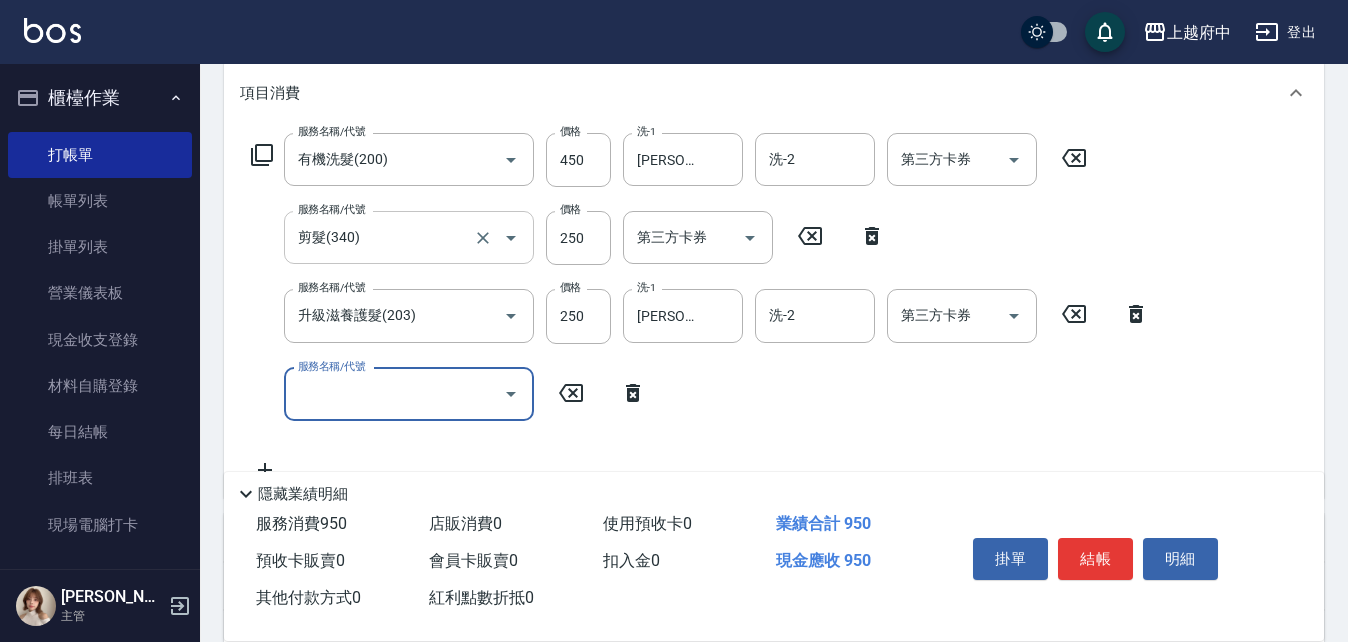 scroll, scrollTop: 300, scrollLeft: 0, axis: vertical 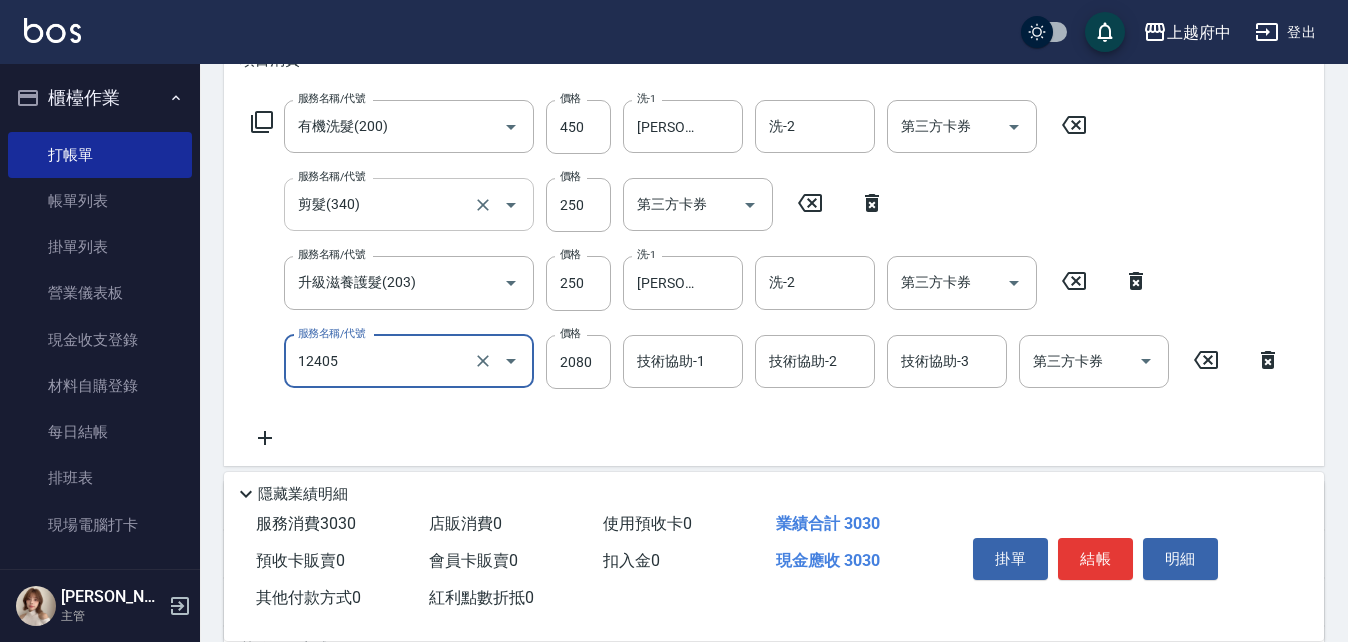type on "染髮L(12405)" 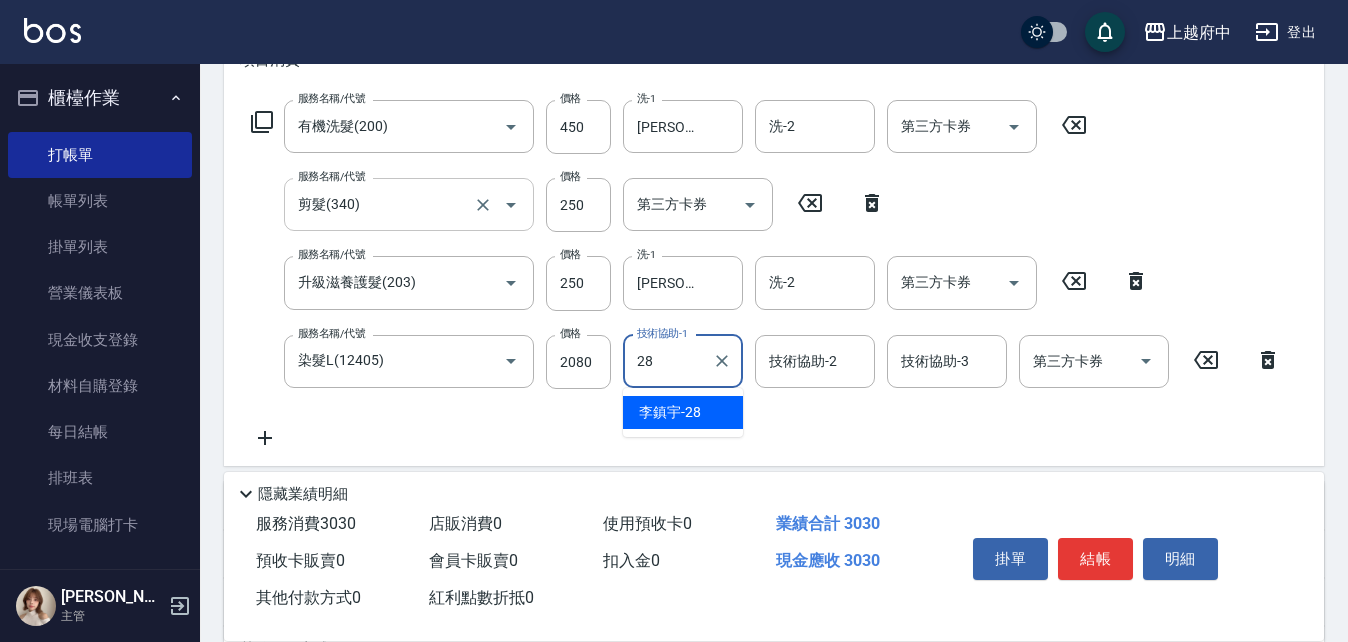 type on "李鎮宇-28" 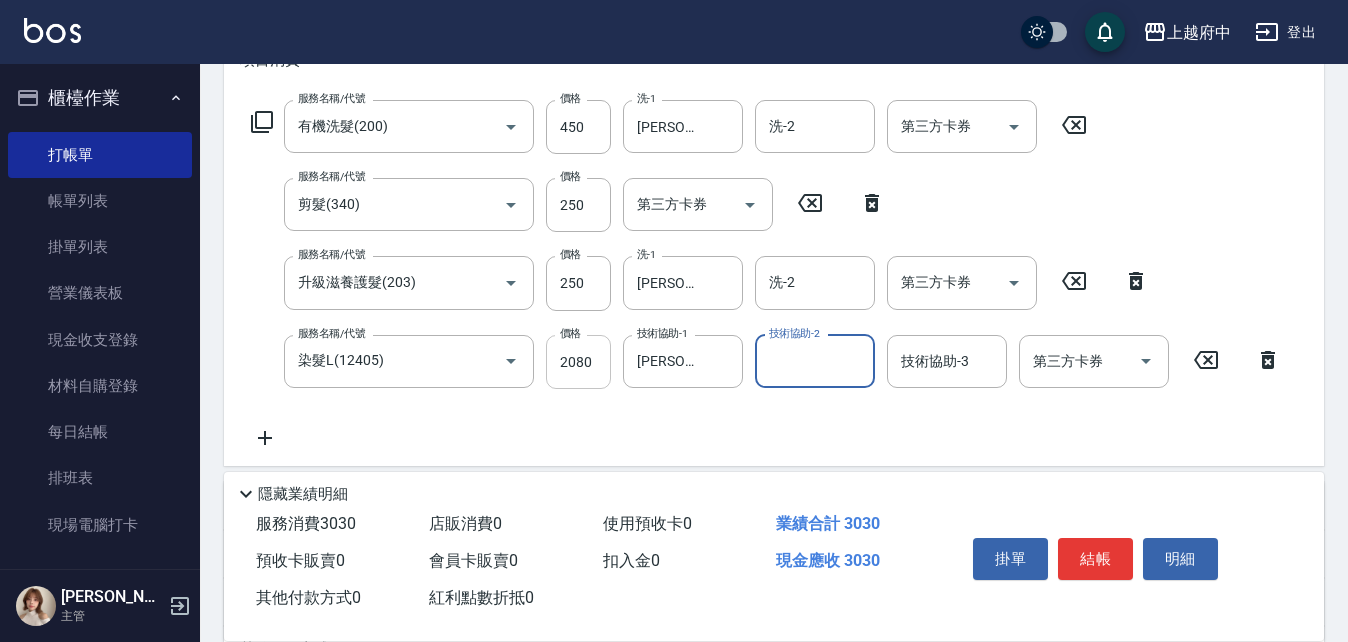 click on "2080" at bounding box center (578, 362) 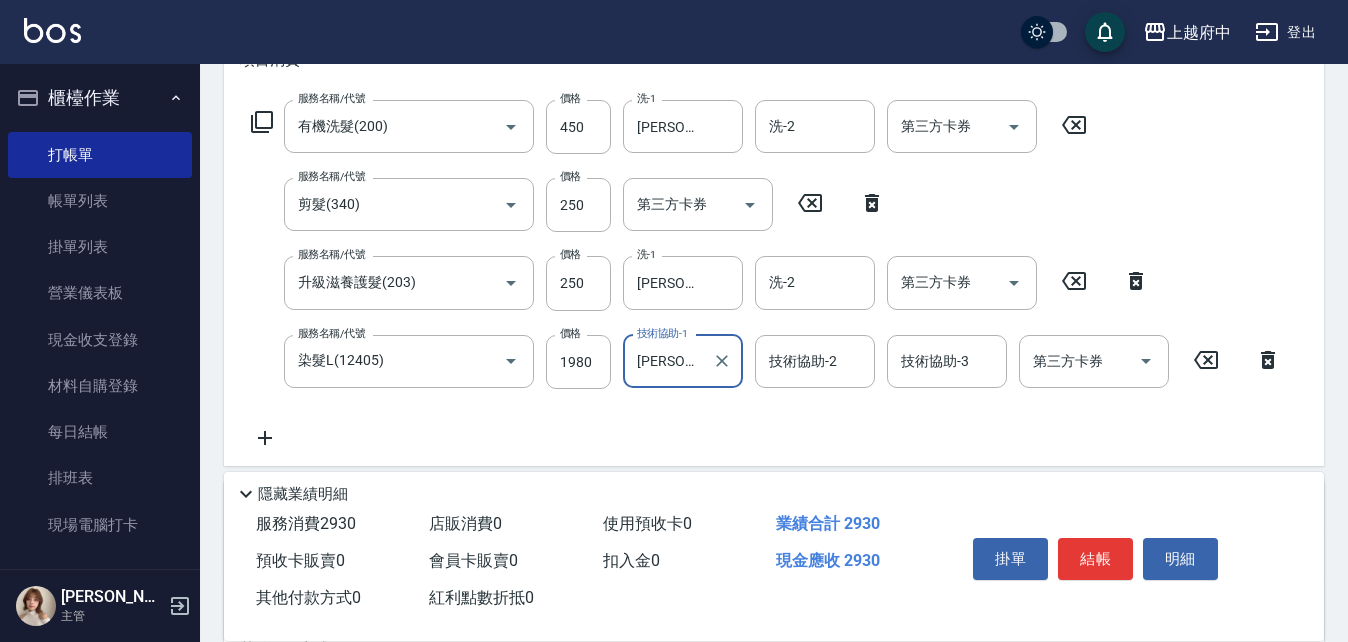 click on "服務名稱/代號 有機洗髮(200) 服務名稱/代號 價格 450 價格 洗-1 李鎮宇-28 洗-1 洗-2 洗-2 第三方卡券 第三方卡券 服務名稱/代號 剪髮(340) 服務名稱/代號 價格 250 價格 第三方卡券 第三方卡券 服務名稱/代號 升級滋養護髮(203) 服務名稱/代號 價格 250 價格 洗-1 李鎮宇-28 洗-1 洗-2 洗-2 第三方卡券 第三方卡券 服務名稱/代號 染髮L(12405) 服務名稱/代號 價格 1980 價格 技術協助-1 李鎮宇-28 技術協助-1 技術協助-2 技術協助-2 技術協助-3 技術協助-3 第三方卡券 第三方卡券" at bounding box center [766, 275] 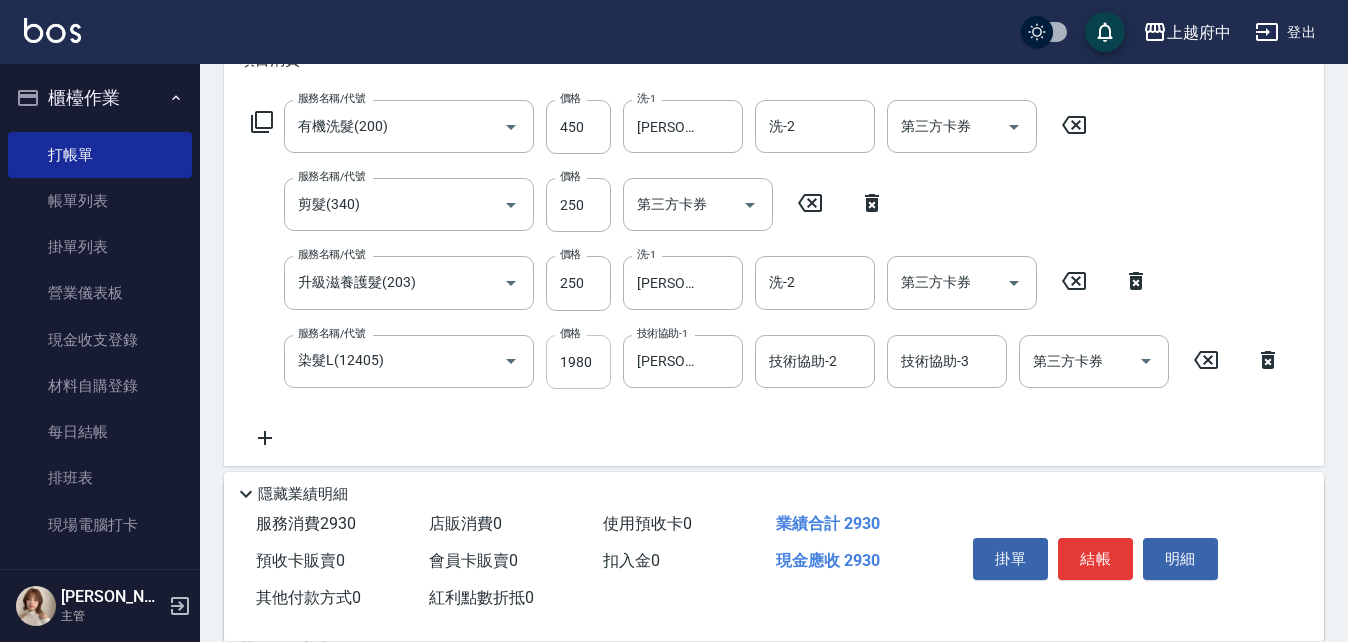 click on "1980" at bounding box center (578, 362) 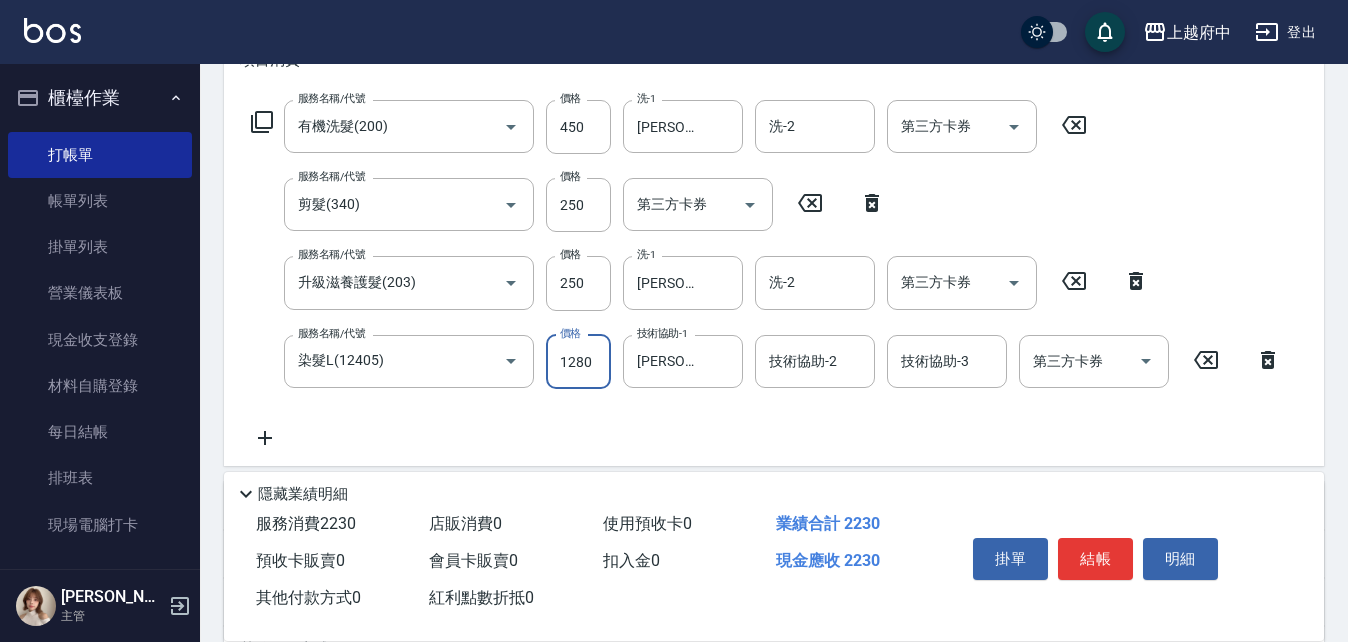 type on "1280" 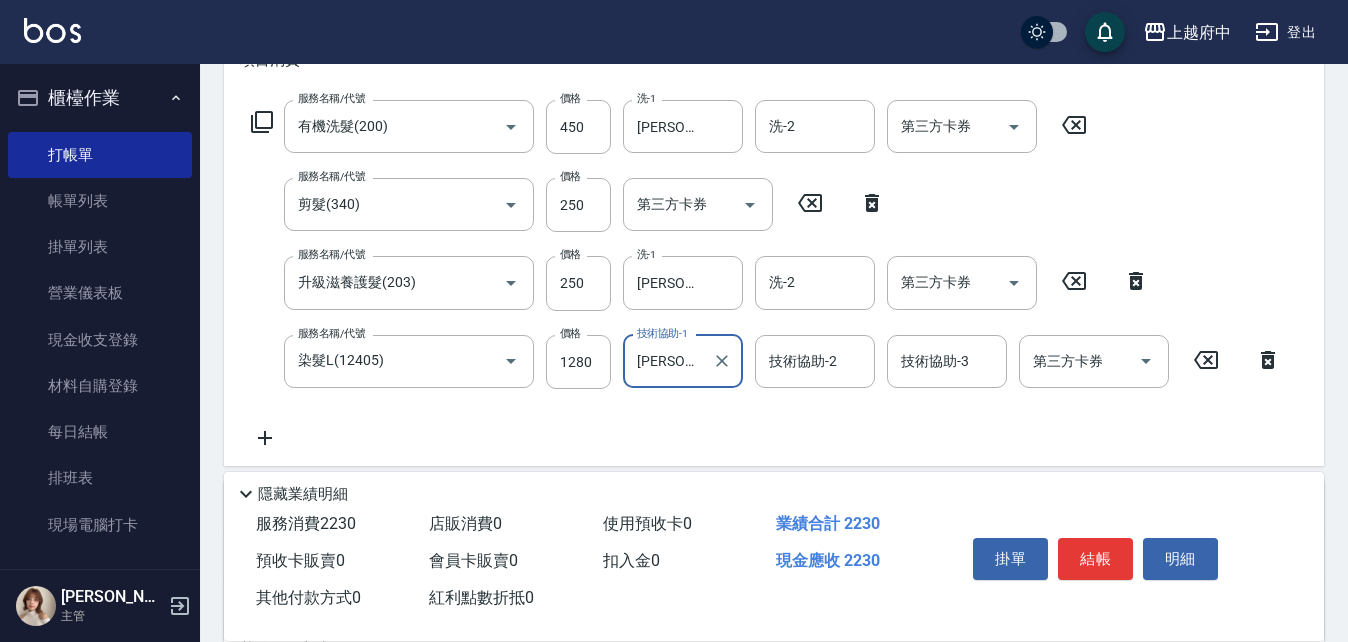 click on "服務名稱/代號 有機洗髮(200) 服務名稱/代號 價格 450 價格 洗-1 李鎮宇-28 洗-1 洗-2 洗-2 第三方卡券 第三方卡券 服務名稱/代號 剪髮(340) 服務名稱/代號 價格 250 價格 第三方卡券 第三方卡券 服務名稱/代號 升級滋養護髮(203) 服務名稱/代號 價格 250 價格 洗-1 李鎮宇-28 洗-1 洗-2 洗-2 第三方卡券 第三方卡券 服務名稱/代號 染髮L(12405) 服務名稱/代號 價格 1280 價格 技術協助-1 李鎮宇-28 技術協助-1 技術協助-2 技術協助-2 技術協助-3 技術協助-3 第三方卡券 第三方卡券" at bounding box center [766, 275] 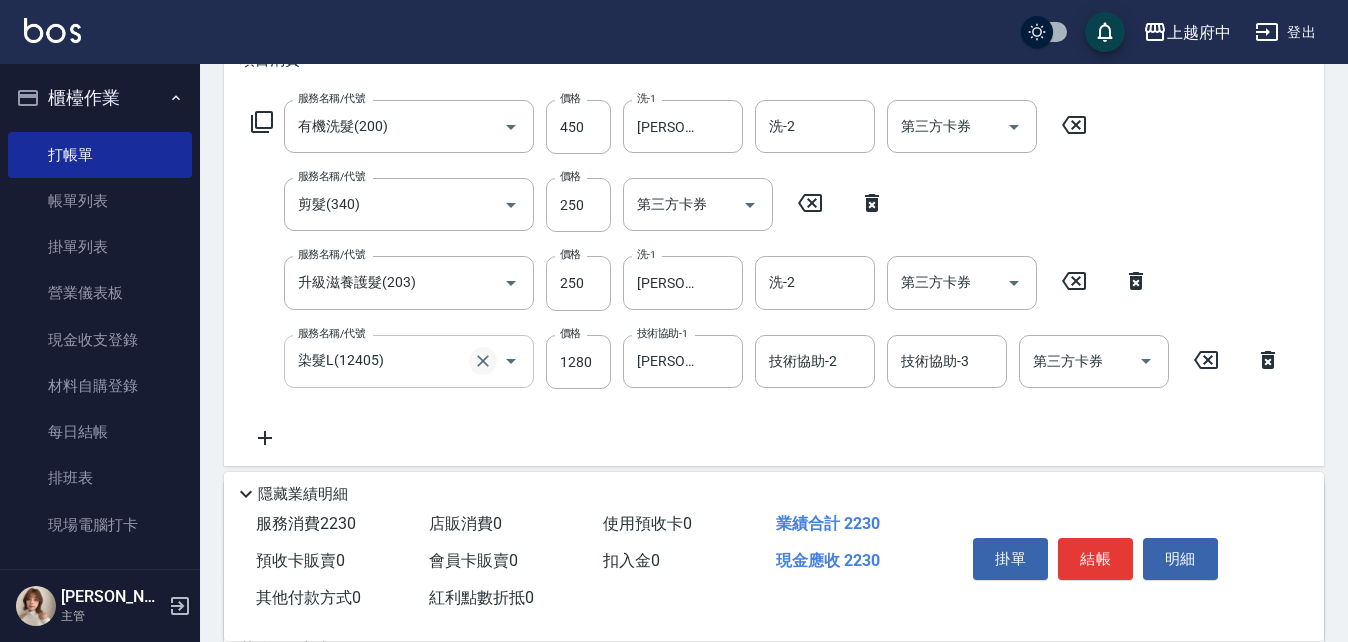 click 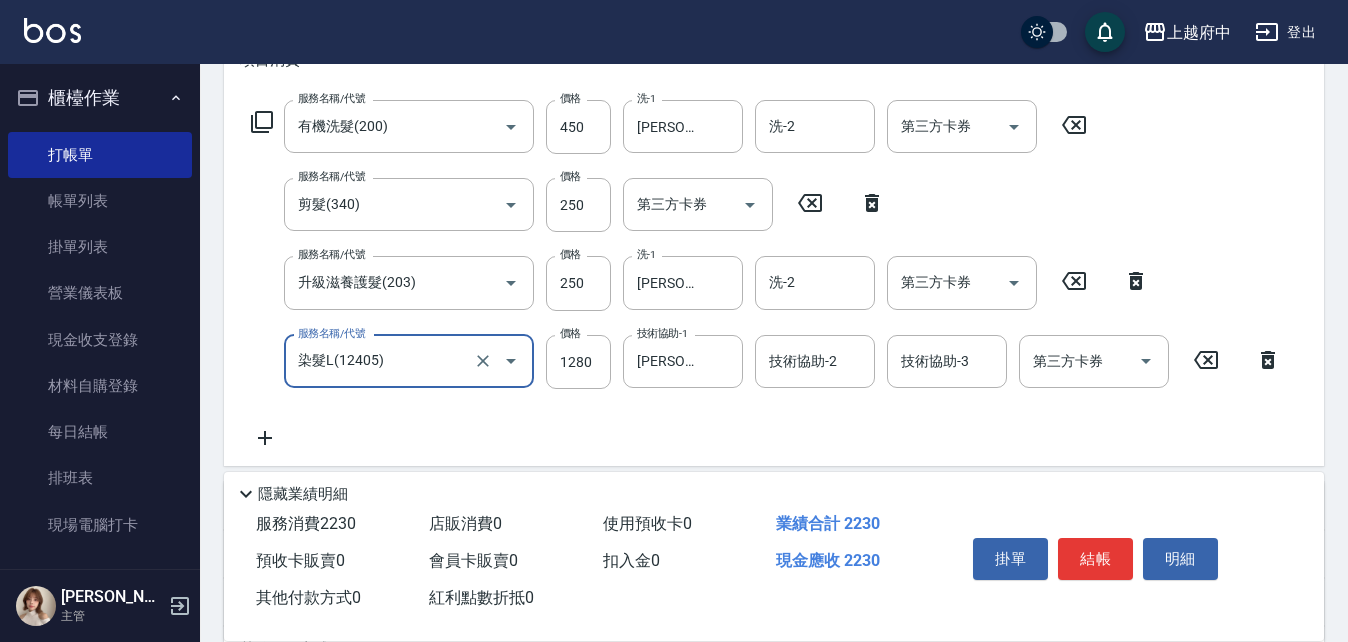 click 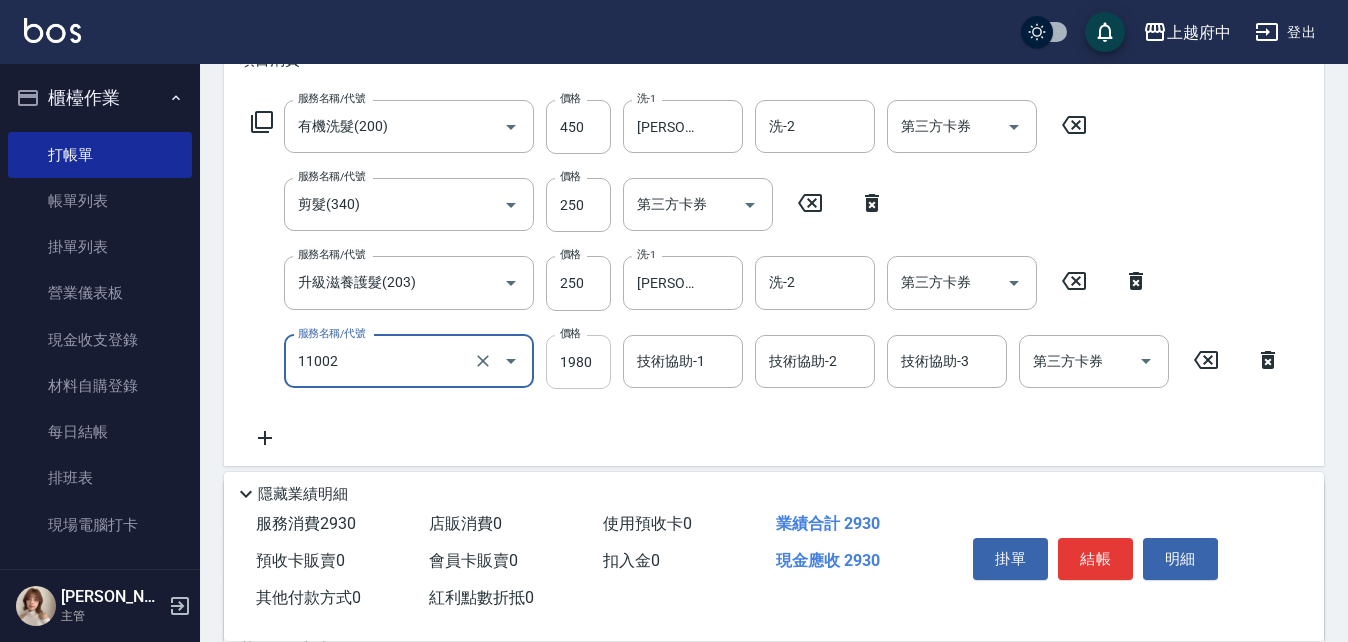 type on "染髮S(11002)" 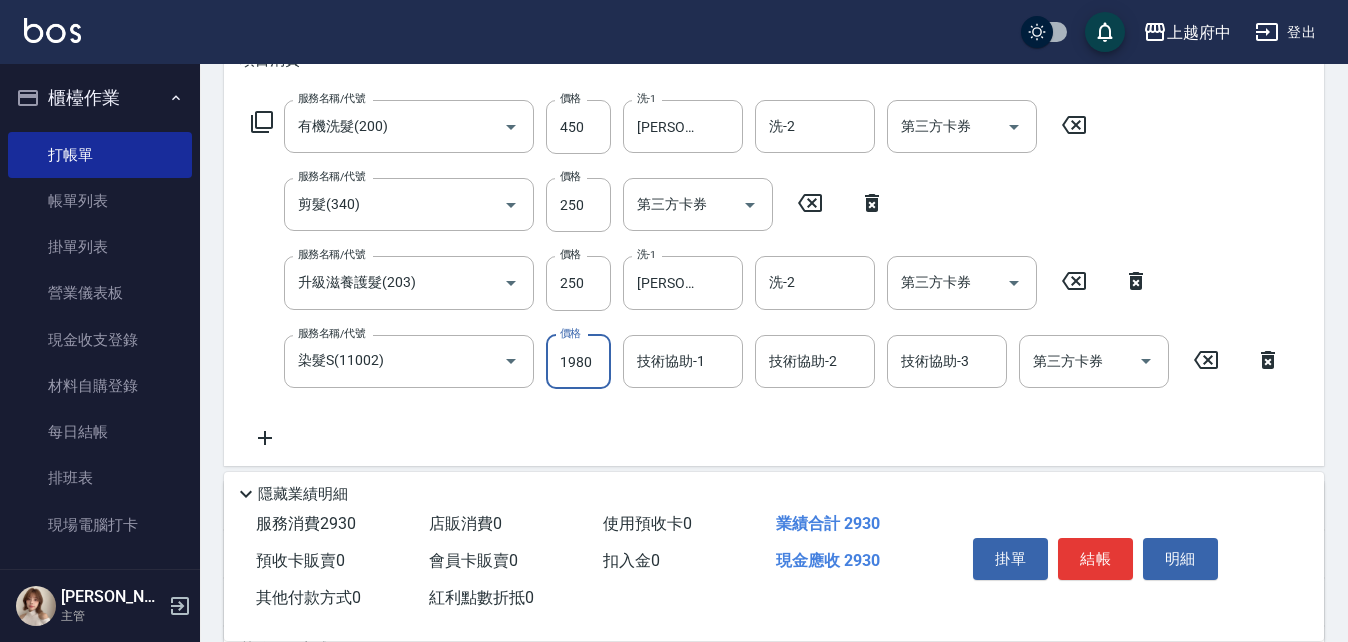 click on "1980" at bounding box center [578, 362] 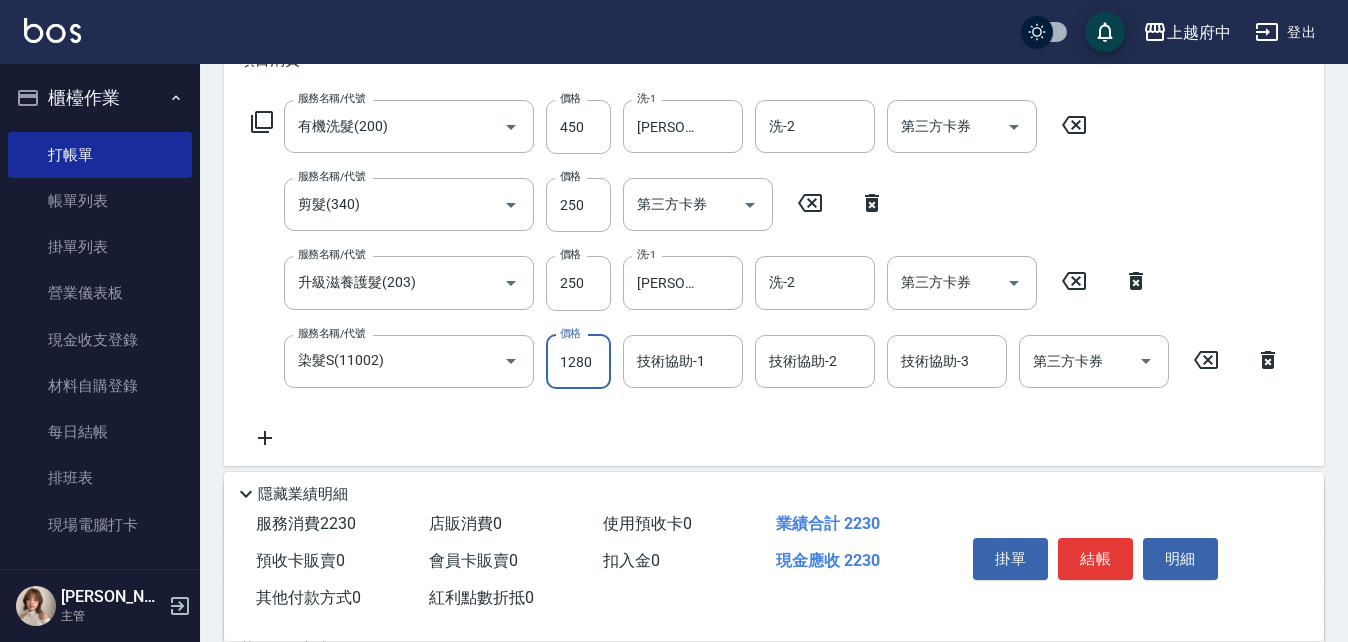 type on "1280" 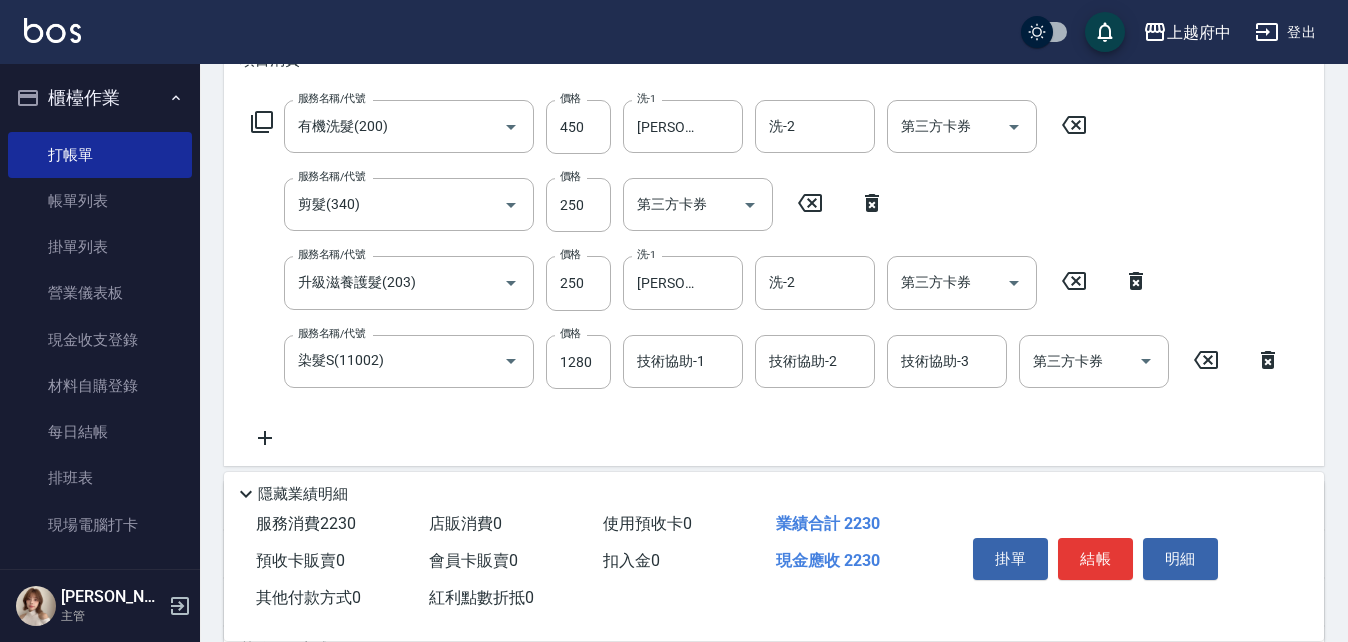 click on "服務名稱/代號 有機洗髮(200) 服務名稱/代號 價格 450 價格 洗-1 李鎮宇-28 洗-1 洗-2 洗-2 第三方卡券 第三方卡券 服務名稱/代號 剪髮(340) 服務名稱/代號 價格 250 價格 第三方卡券 第三方卡券 服務名稱/代號 升級滋養護髮(203) 服務名稱/代號 價格 250 價格 洗-1 李鎮宇-28 洗-1 洗-2 洗-2 第三方卡券 第三方卡券 服務名稱/代號 染髮S(11002) 服務名稱/代號 價格 1280 價格 技術協助-1 技術協助-1 技術協助-2 技術協助-2 技術協助-3 技術協助-3 第三方卡券 第三方卡券" at bounding box center [766, 275] 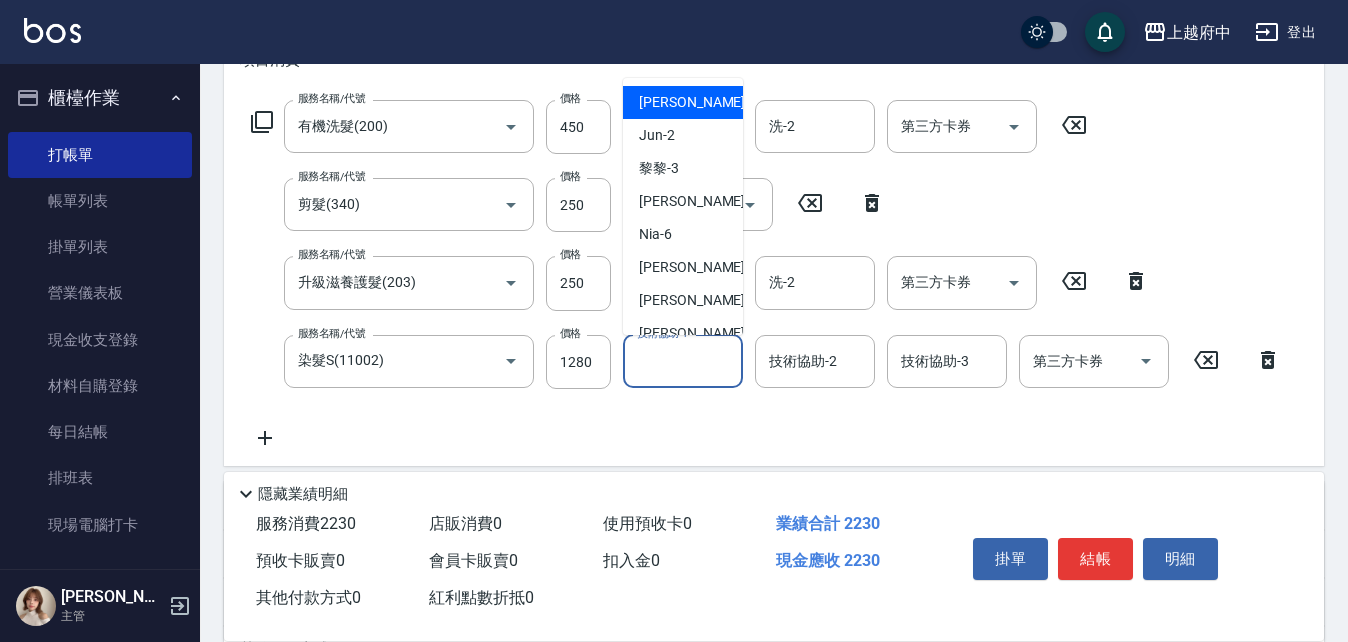 click on "技術協助-1" at bounding box center (683, 361) 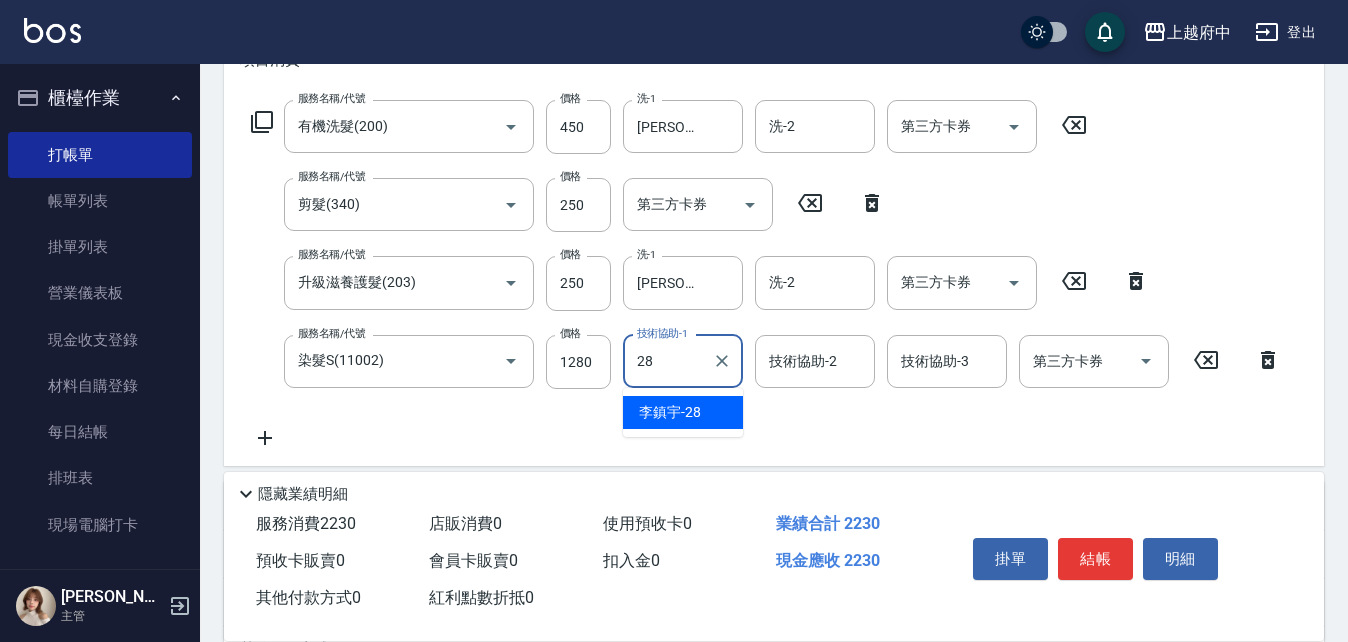 type on "李鎮宇-28" 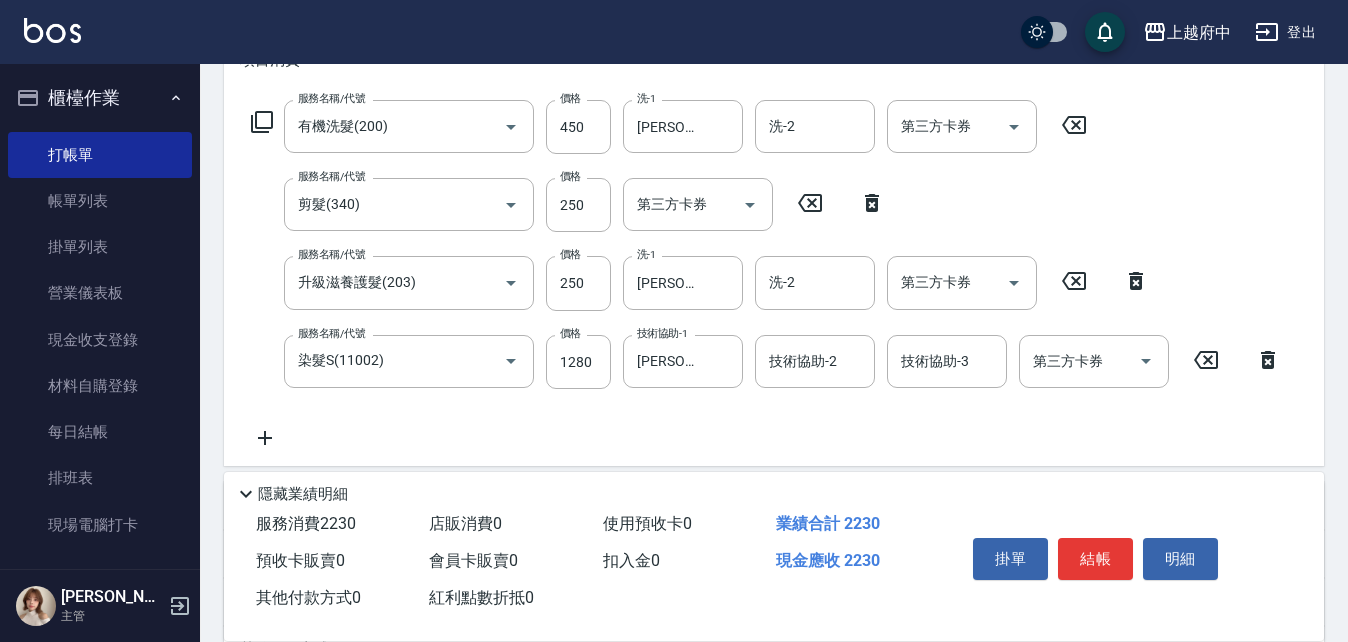 click on "服務名稱/代號 有機洗髮(200) 服務名稱/代號 價格 450 價格 洗-1 李鎮宇-28 洗-1 洗-2 洗-2 第三方卡券 第三方卡券 服務名稱/代號 剪髮(340) 服務名稱/代號 價格 250 價格 第三方卡券 第三方卡券 服務名稱/代號 升級滋養護髮(203) 服務名稱/代號 價格 250 價格 洗-1 李鎮宇-28 洗-1 洗-2 洗-2 第三方卡券 第三方卡券 服務名稱/代號 染髮S(11002) 服務名稱/代號 價格 1280 價格 技術協助-1 李鎮宇-28 技術協助-1 技術協助-2 技術協助-2 技術協助-3 技術協助-3 第三方卡券 第三方卡券" at bounding box center (766, 275) 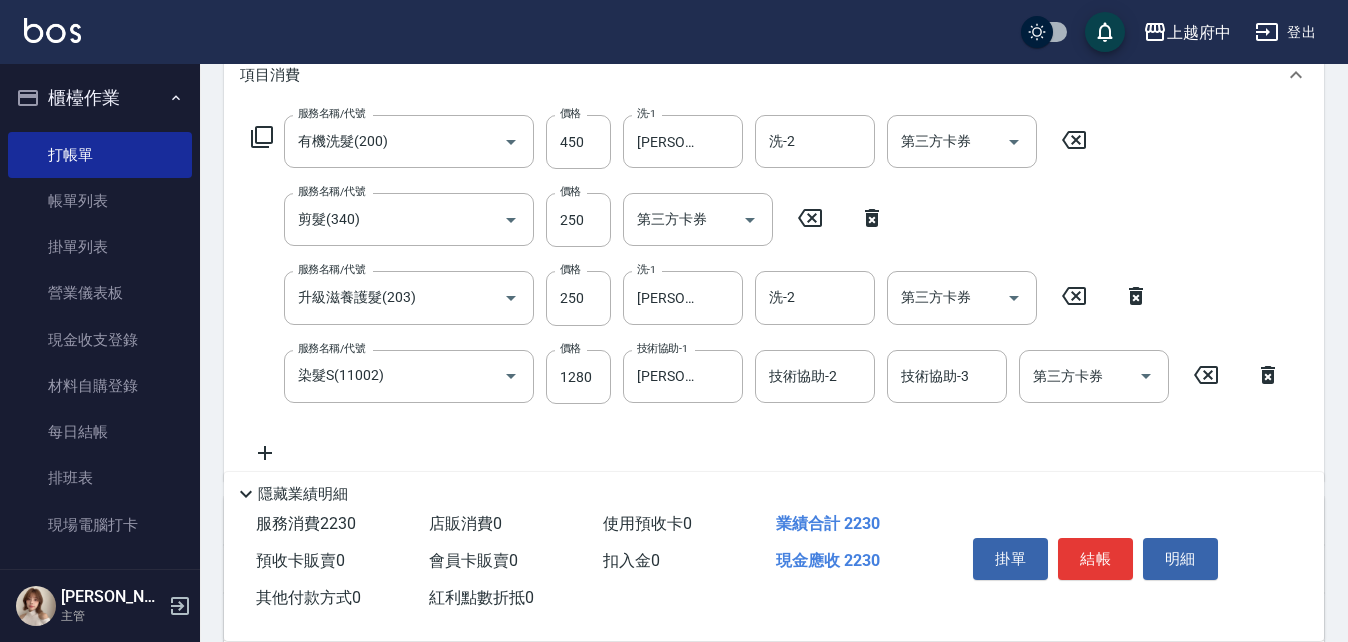 scroll, scrollTop: 400, scrollLeft: 0, axis: vertical 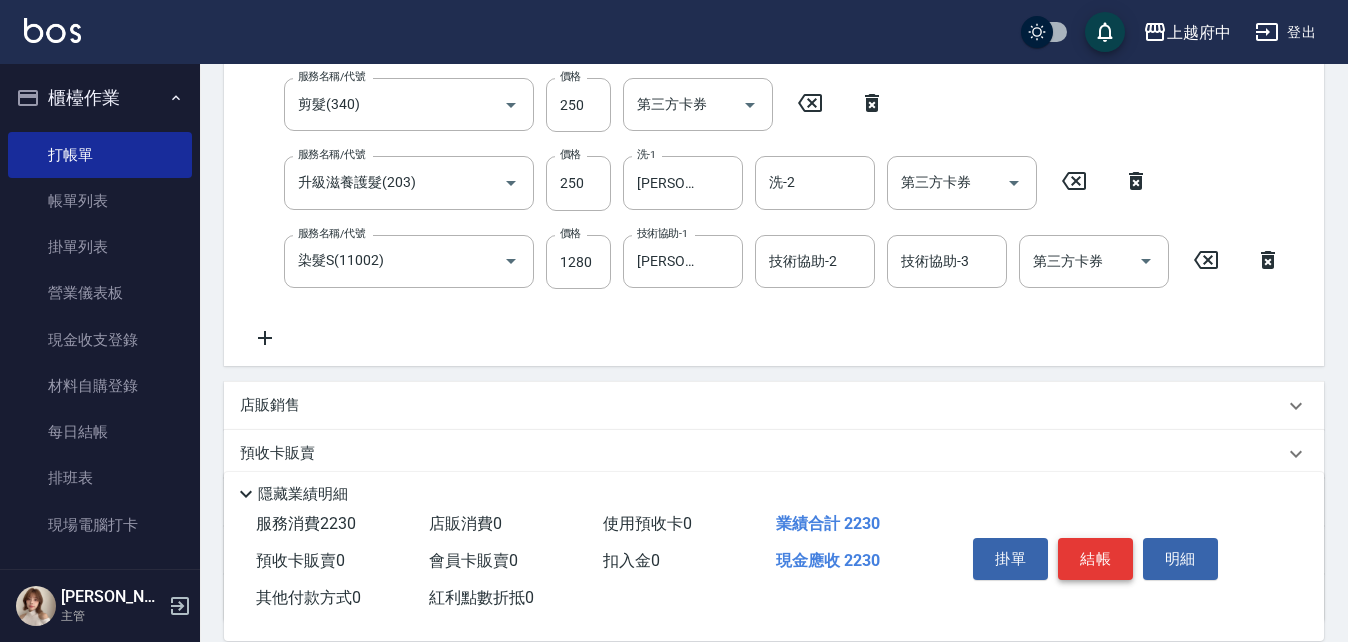 click on "結帳" at bounding box center (1095, 559) 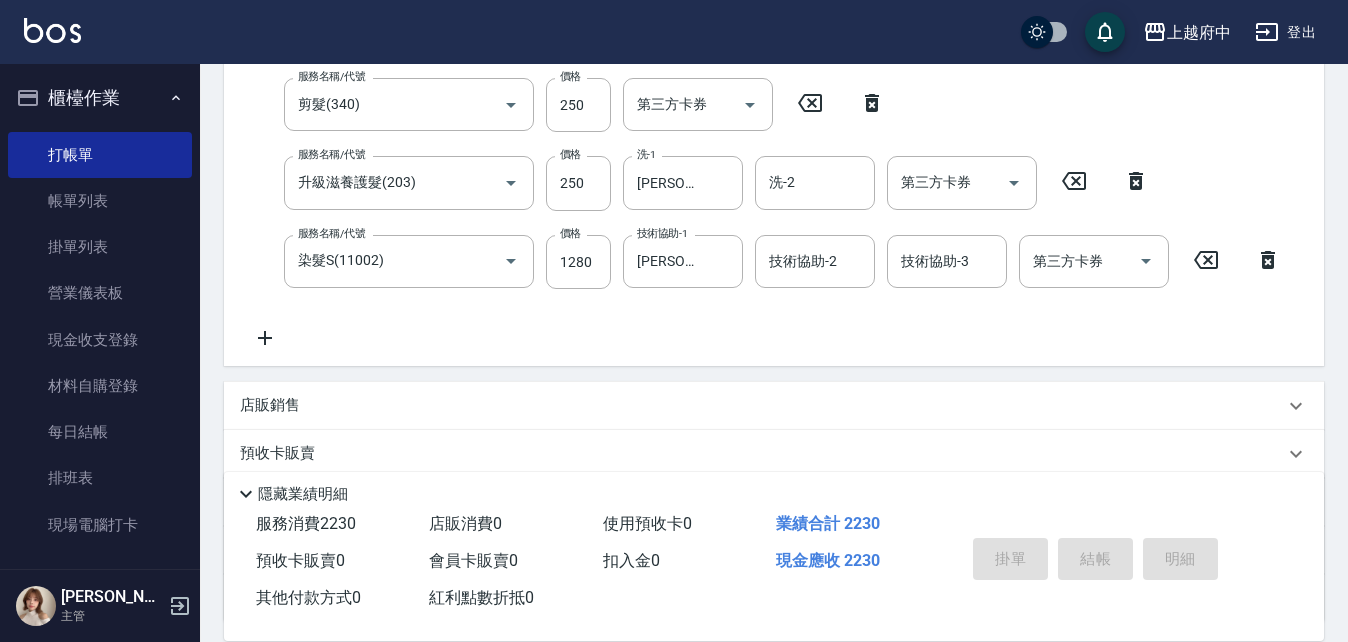 scroll, scrollTop: 0, scrollLeft: 0, axis: both 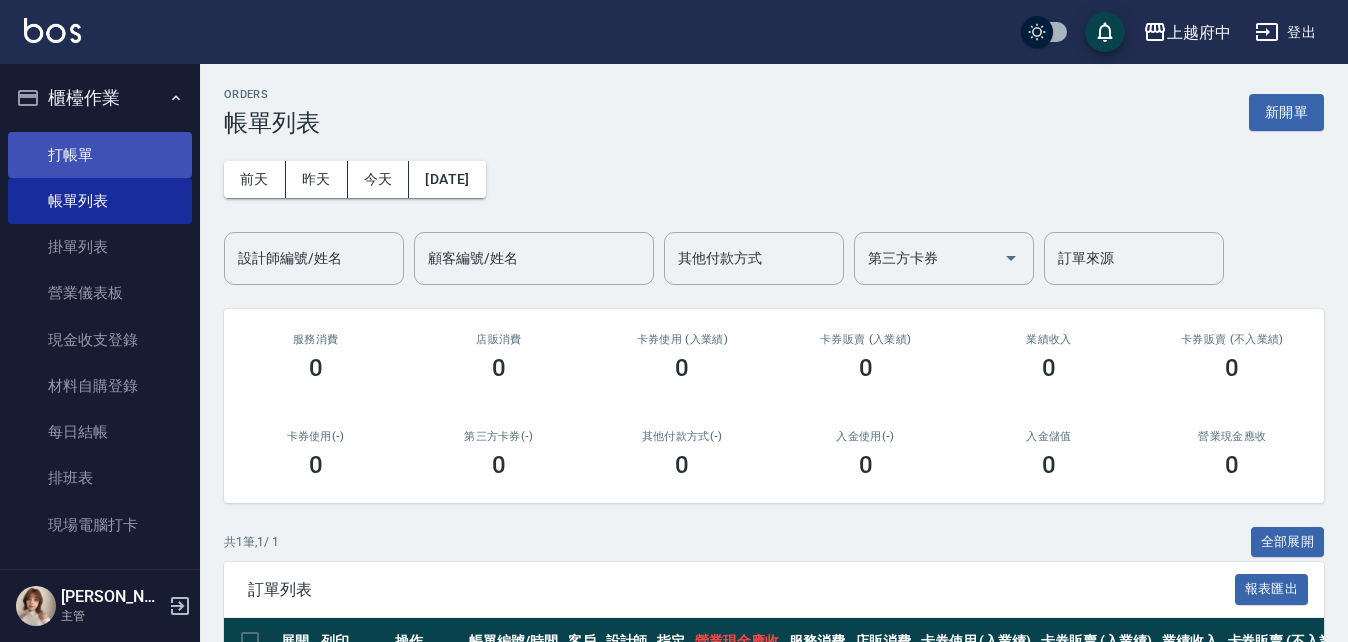 click on "打帳單" at bounding box center (100, 155) 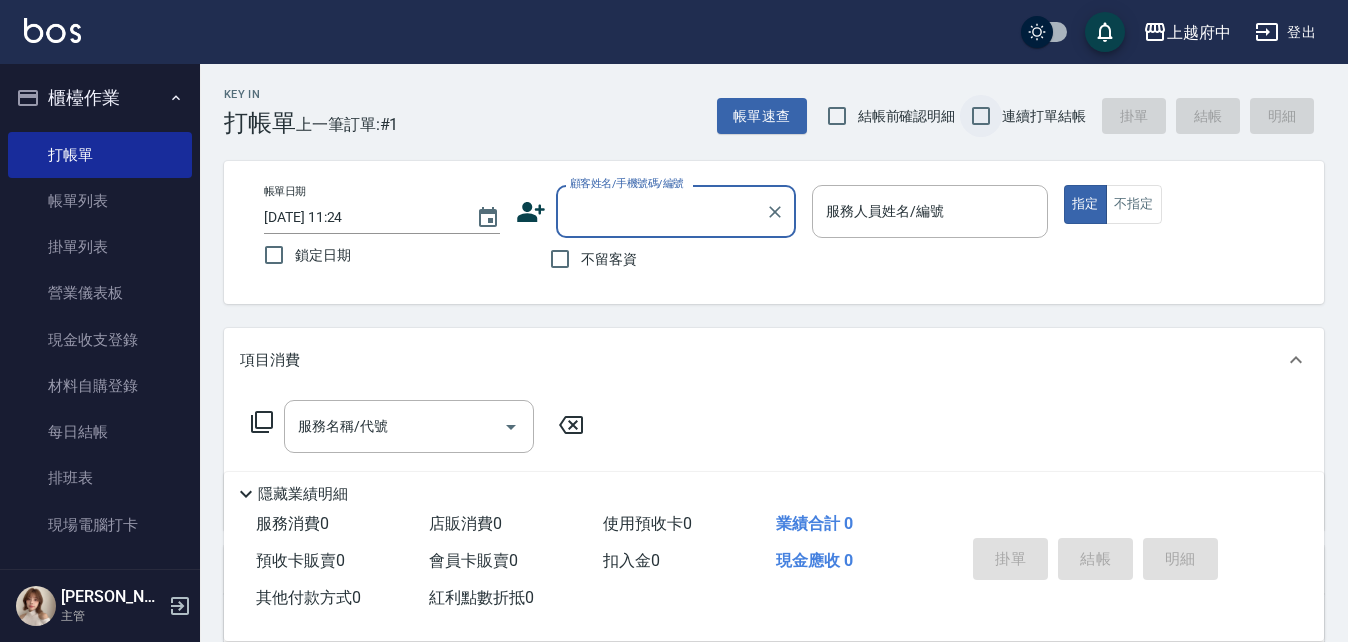 click on "連續打單結帳" at bounding box center [981, 116] 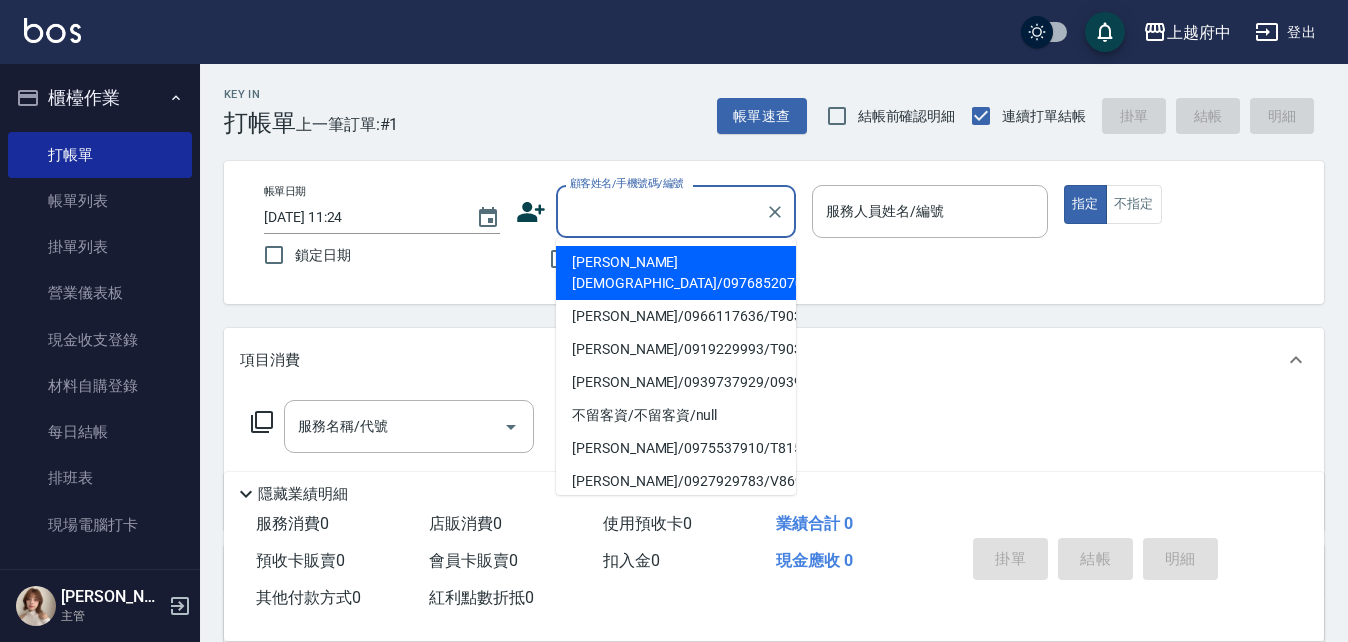 click on "顧客姓名/手機號碼/編號" at bounding box center [661, 211] 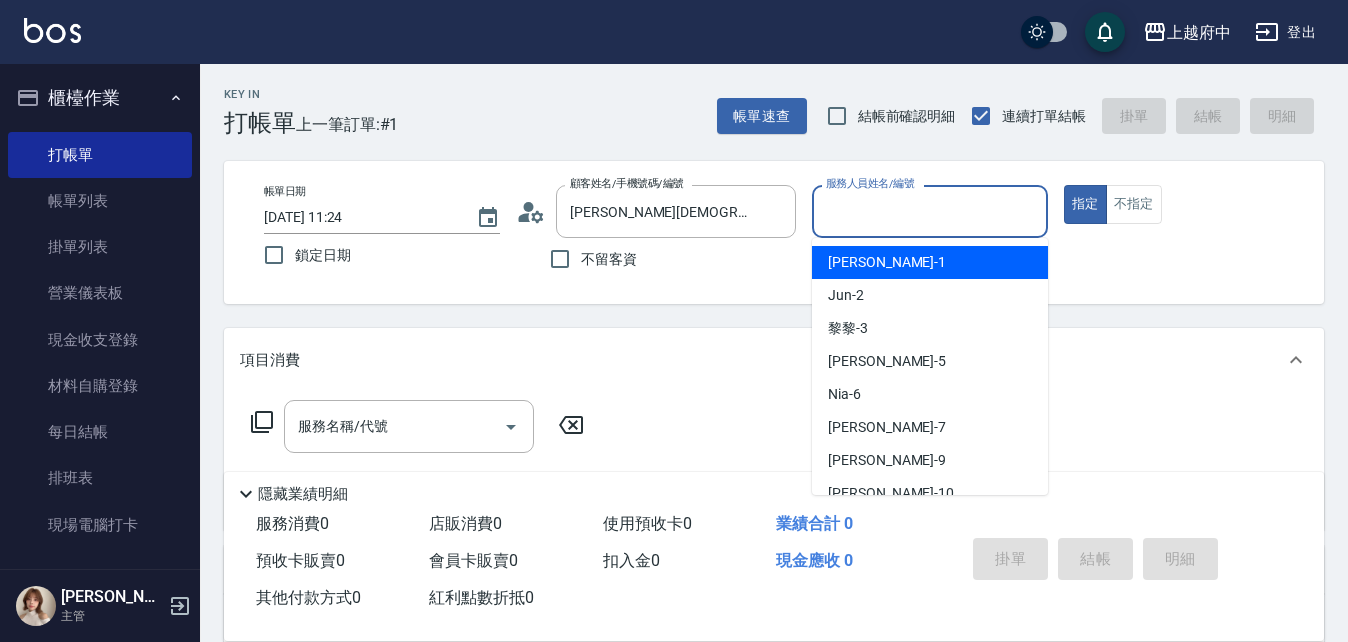 click on "服務人員姓名/編號" at bounding box center [930, 211] 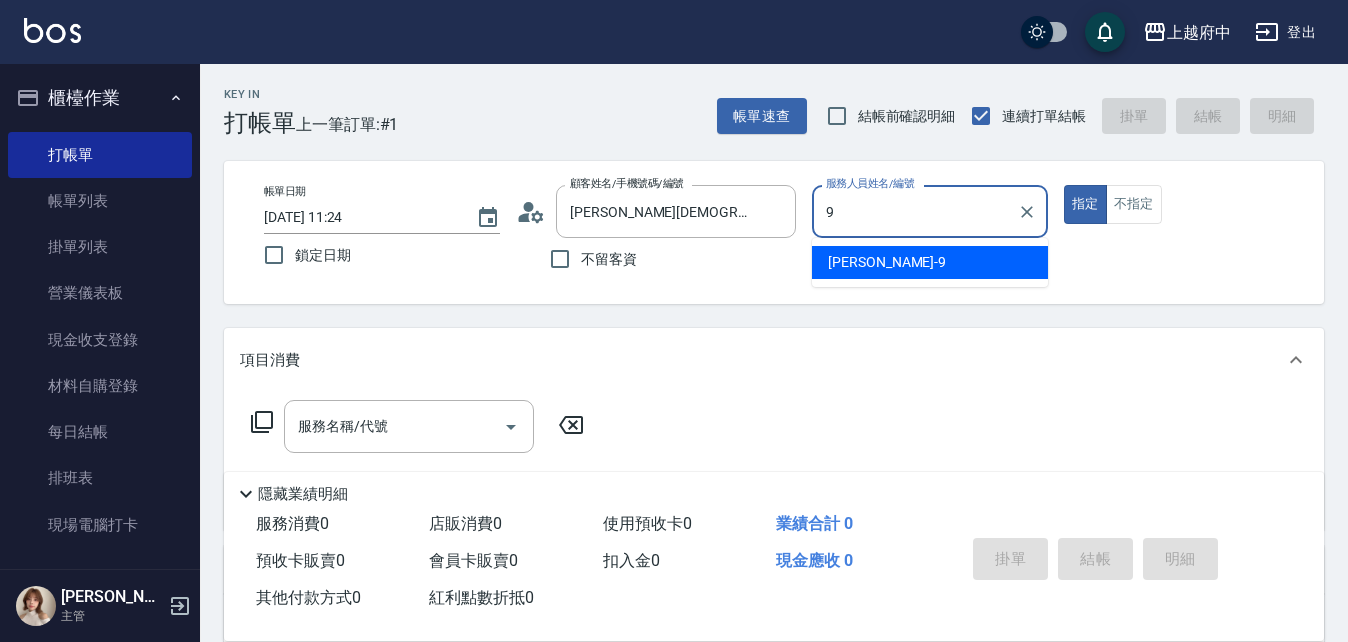 type on "David-9" 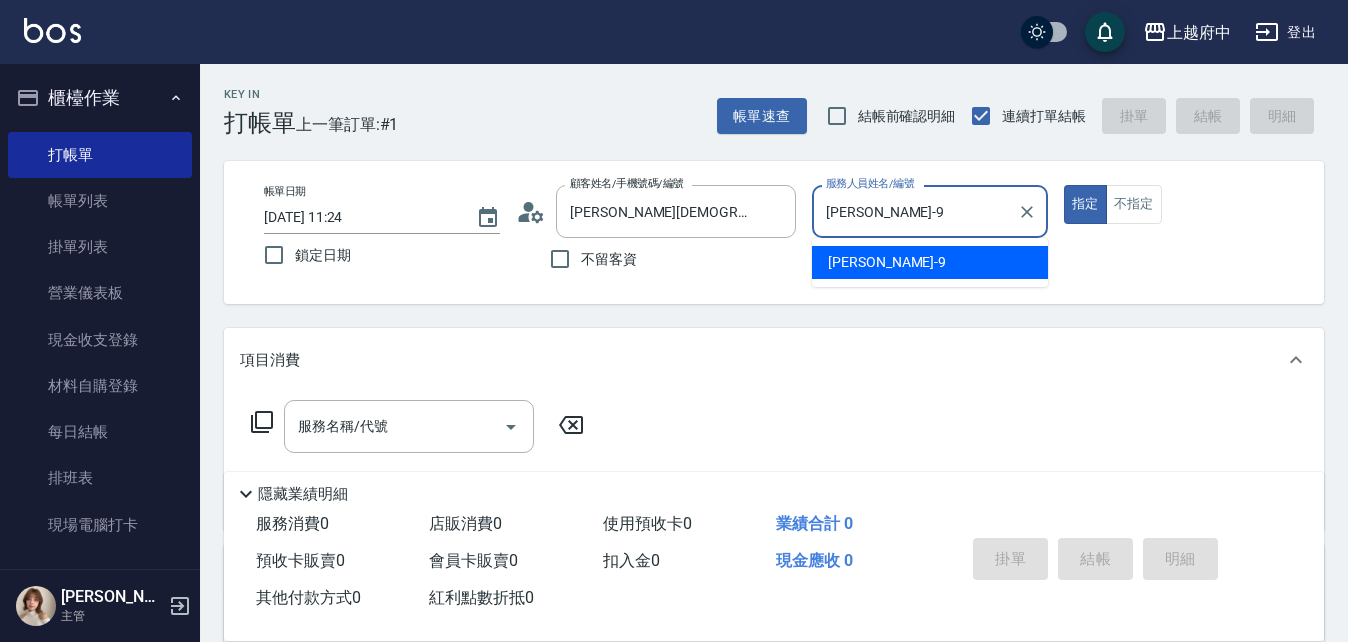type on "true" 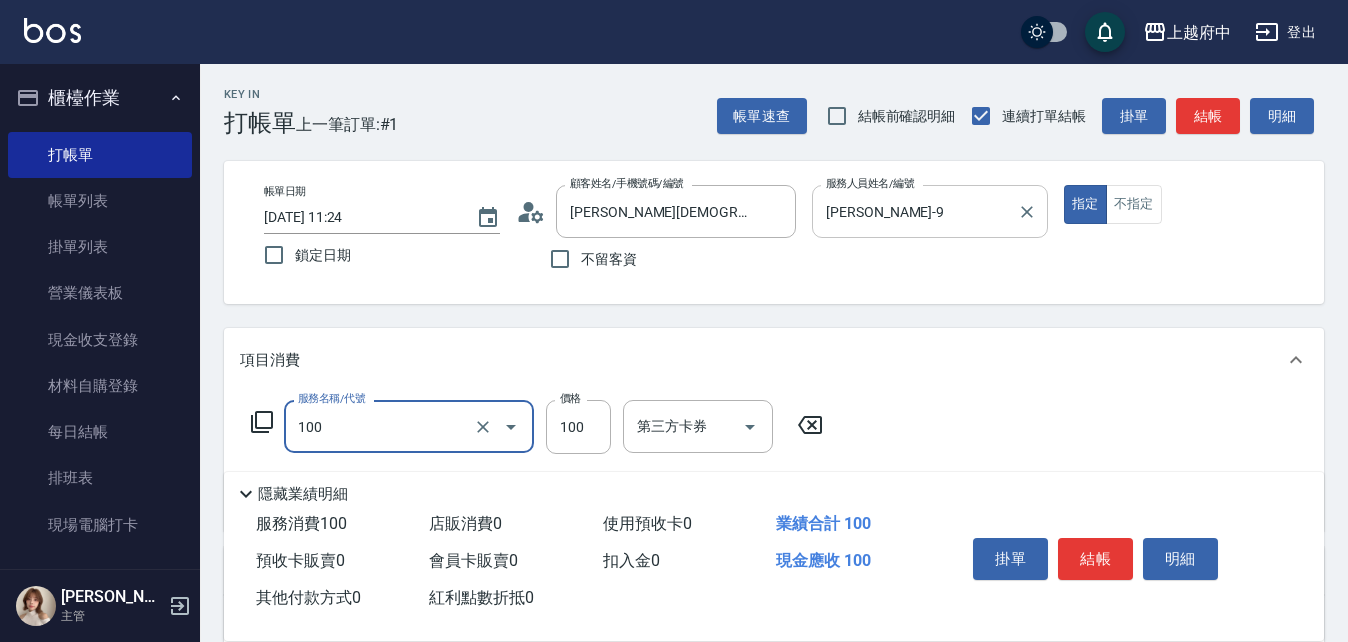 type on "造型/修劉海(100)" 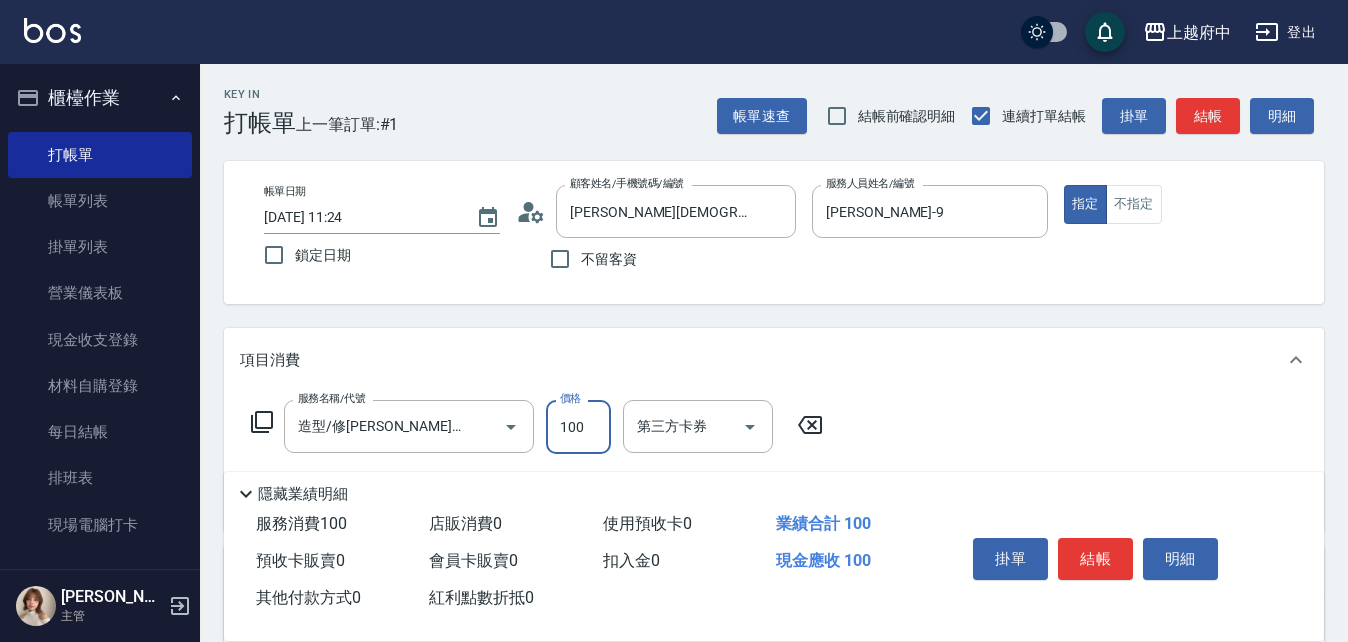 click on "項目消費" at bounding box center [774, 360] 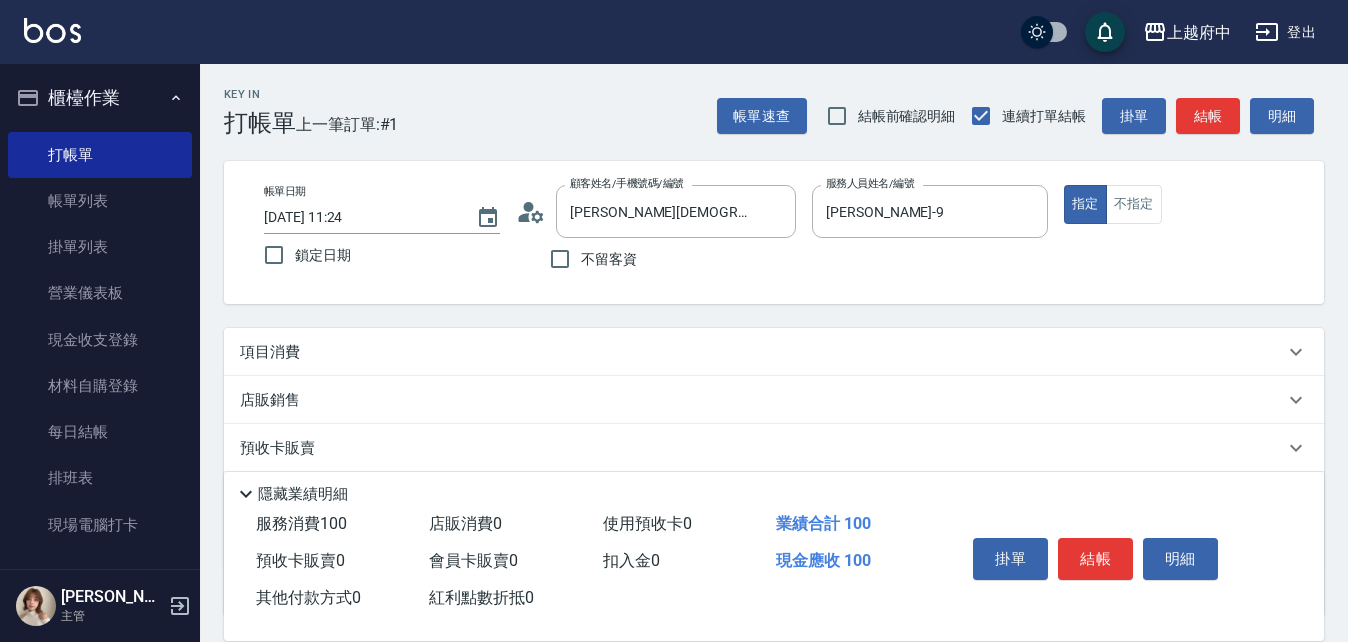 click on "項目消費" at bounding box center [762, 352] 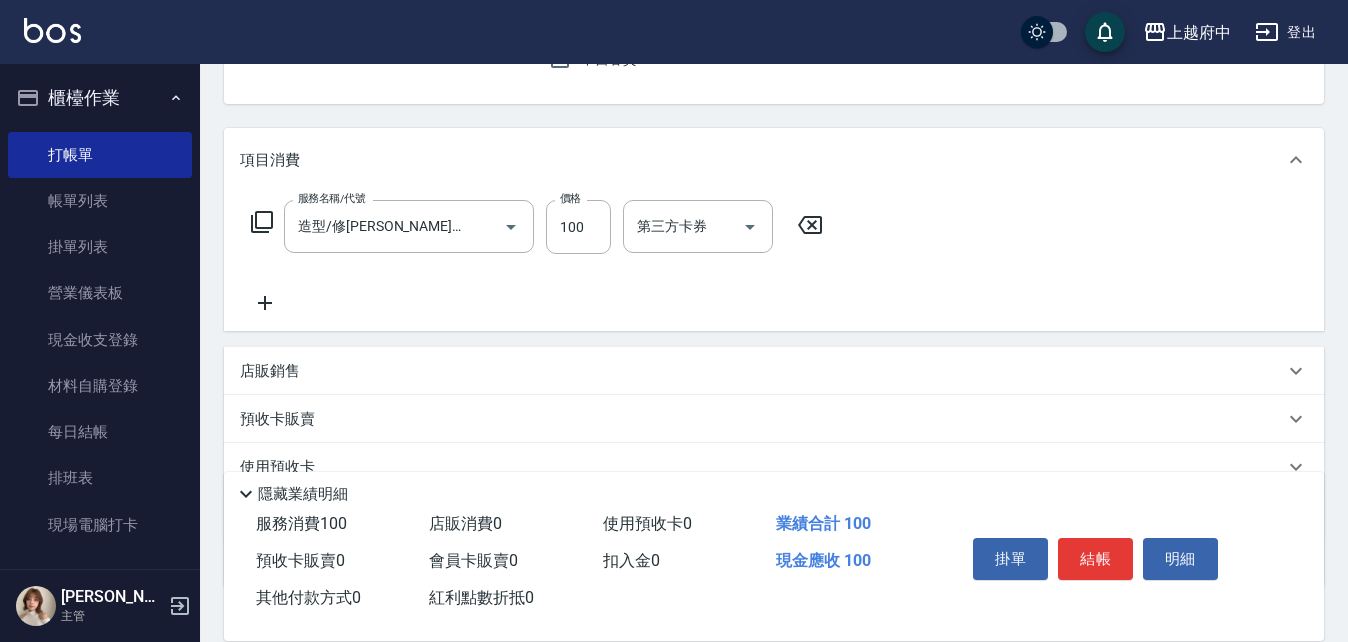 scroll, scrollTop: 300, scrollLeft: 0, axis: vertical 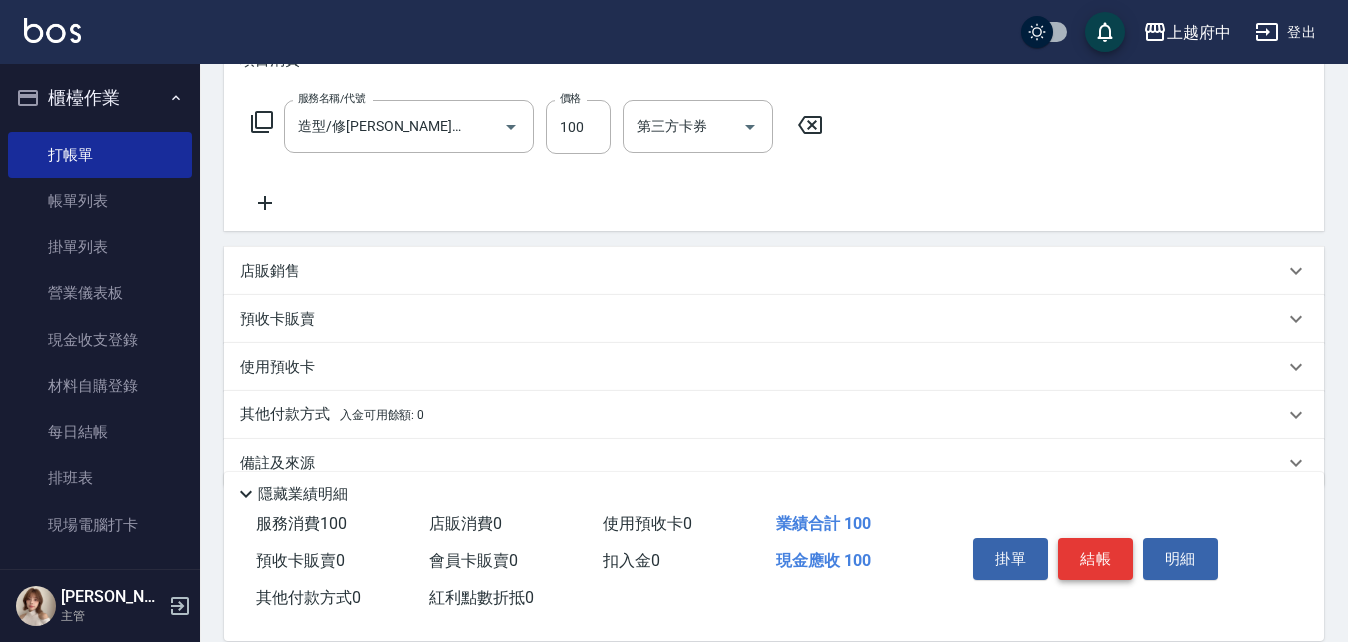 click on "結帳" at bounding box center (1095, 559) 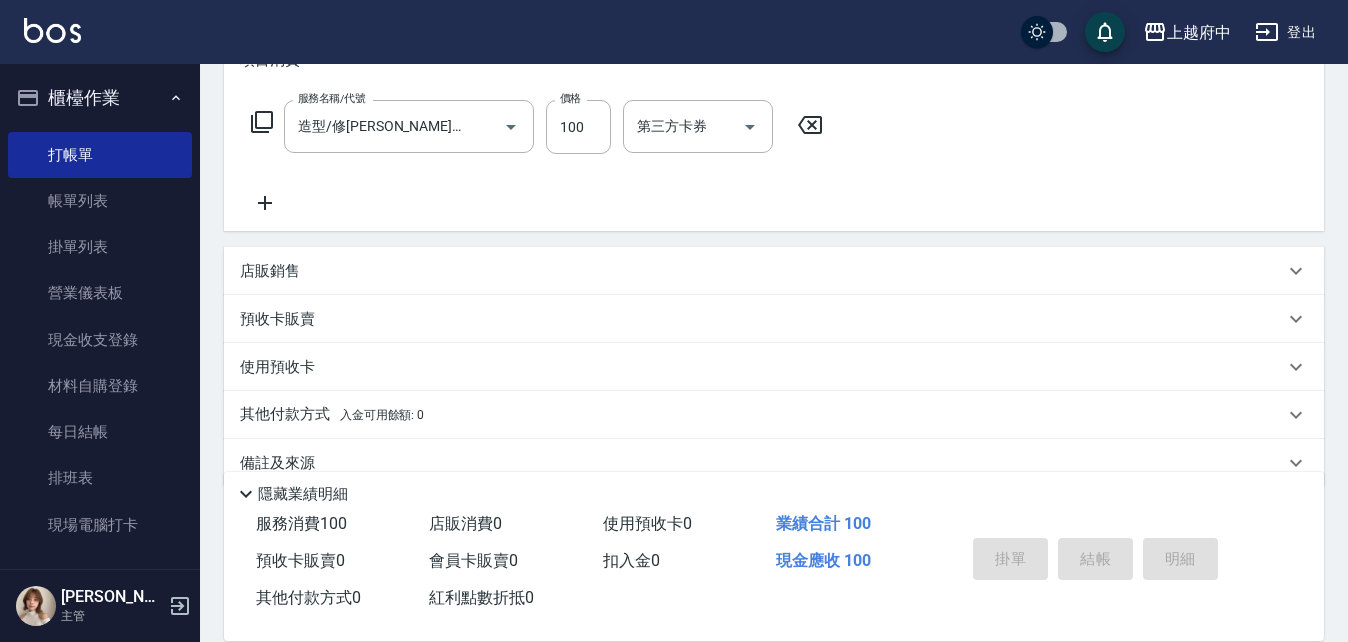 type 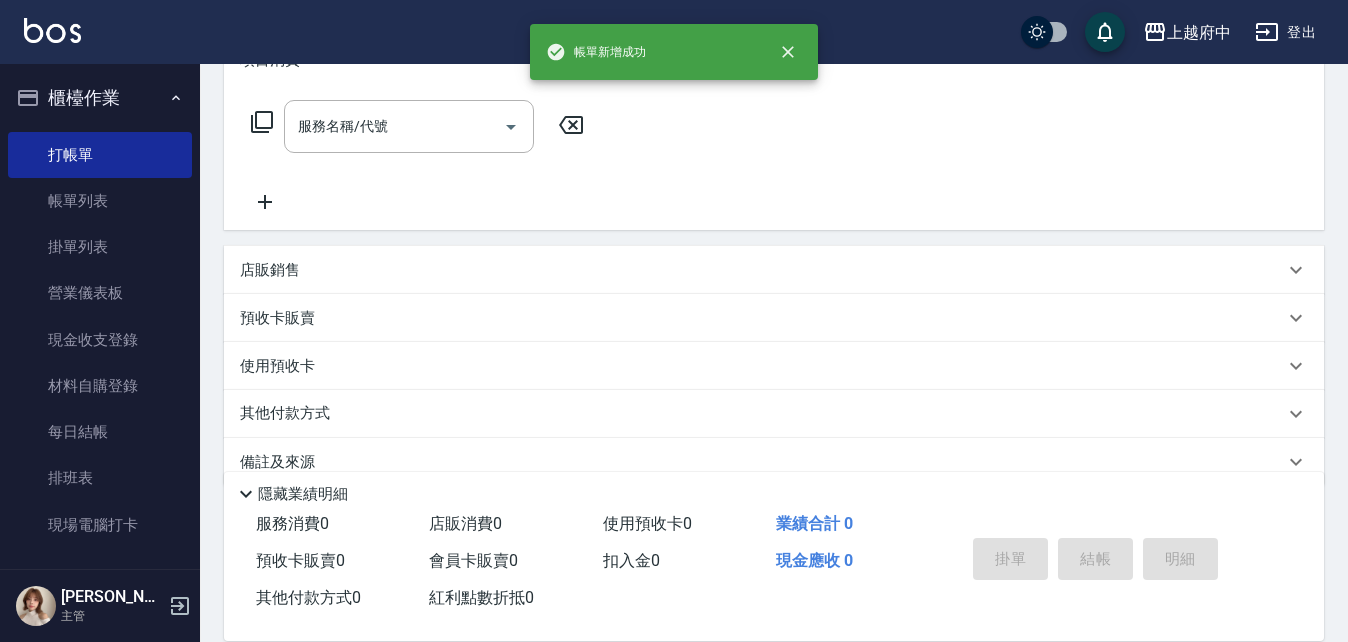 scroll, scrollTop: 0, scrollLeft: 0, axis: both 